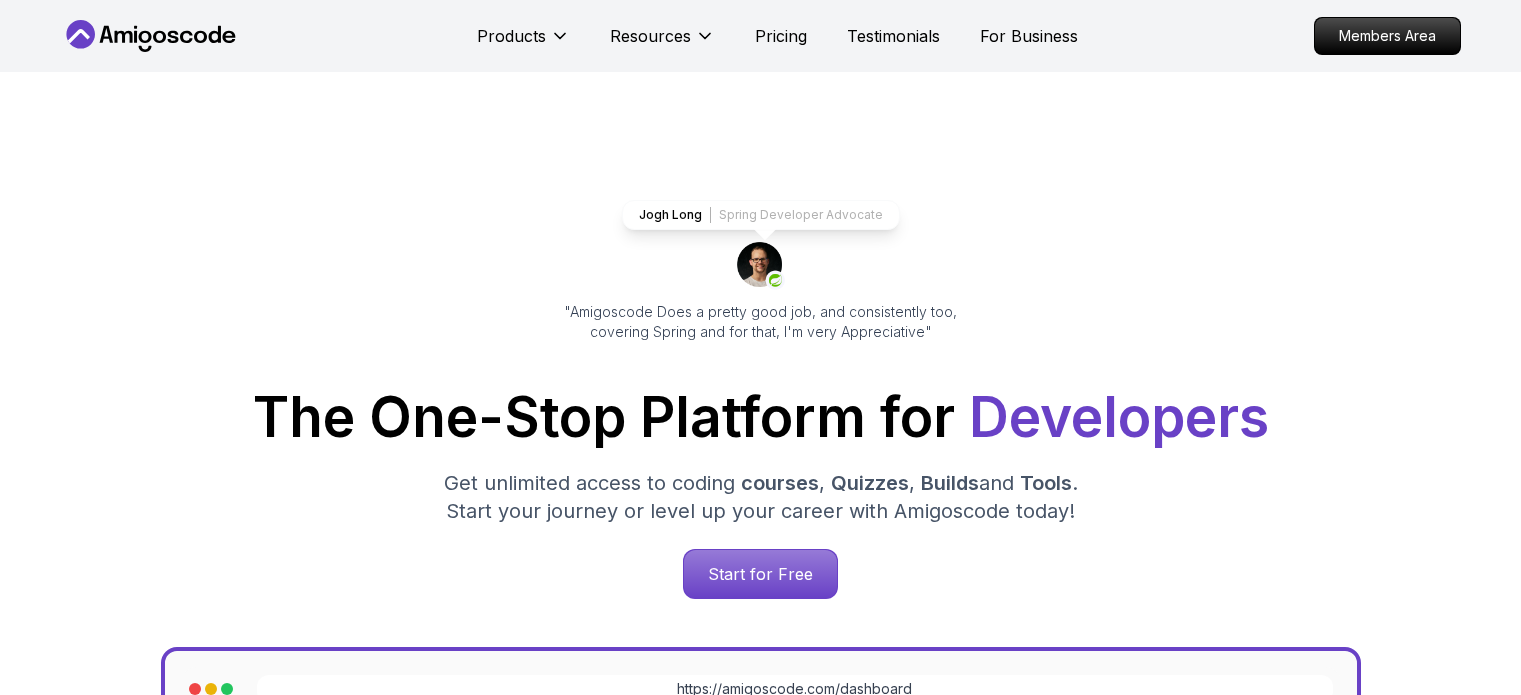 scroll, scrollTop: 0, scrollLeft: 0, axis: both 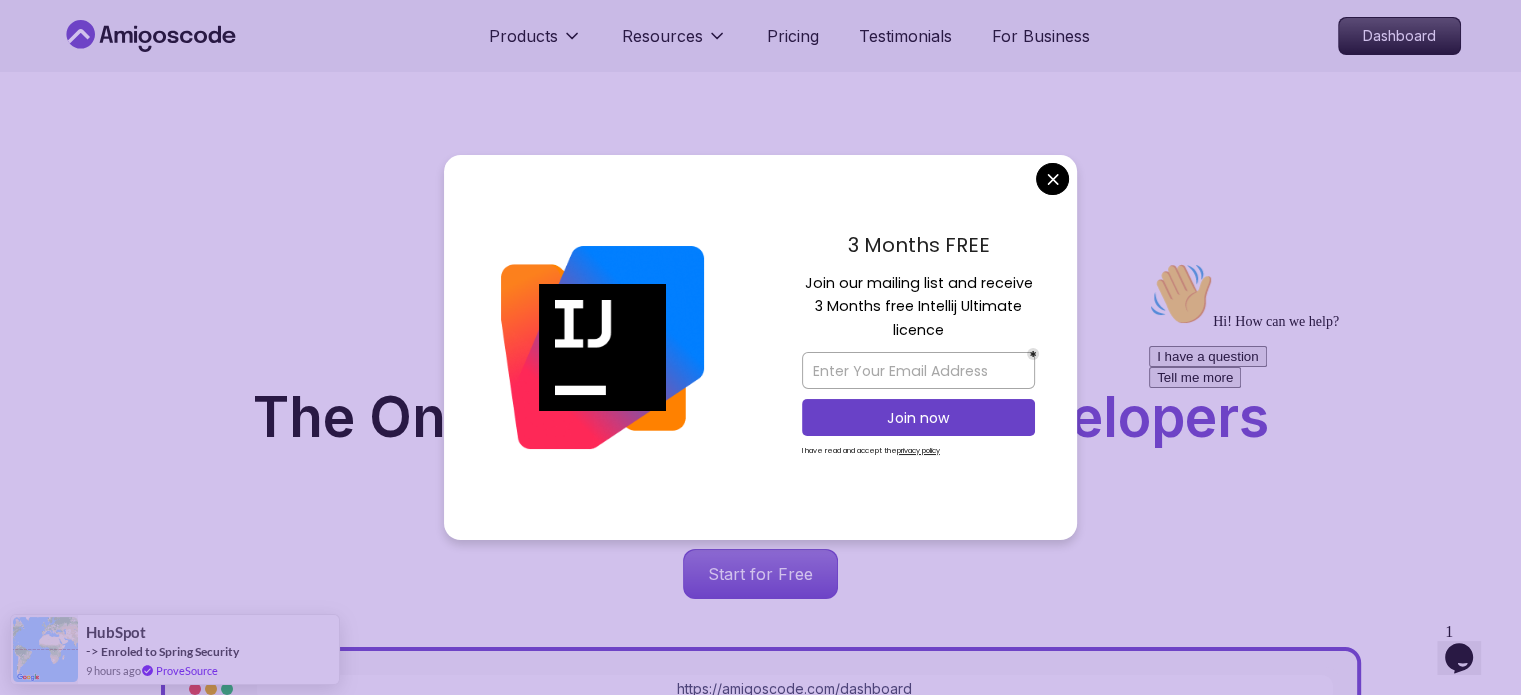 click on "Products Resources Pricing Testimonials For Business Dashboard Products Resources Pricing Testimonials For Business Dashboard Jogh Long Spring Developer Advocate "Amigoscode Does a pretty good job, and consistently too, covering Spring and for that, I'm very Appreciative" The One-Stop Platform for   Developers Get unlimited access to coding   courses ,   Quizzes ,   Builds  and   Tools . Start your journey or level up your career with Amigoscode today! Start for Free https://amigoscode.com/dashboard OUR AMIGO STUDENTS WORK IN TOP COMPANIES Courses Builds Discover Amigoscode's Latest   Premium Courses! Get unlimited access to coding   courses ,   Quizzes ,   Builds  and   Tools . Start your journey or level up your career with Amigoscode today! Browse all  courses Advanced Spring Boot Pro Dive deep into Spring Boot with our advanced course, designed to take your skills from intermediate to expert level. NEW Spring Boot for Beginners Java for Developers Pro React JS Developer Guide Pro Spring AI Pro Pro     ," at bounding box center (760, 5860) 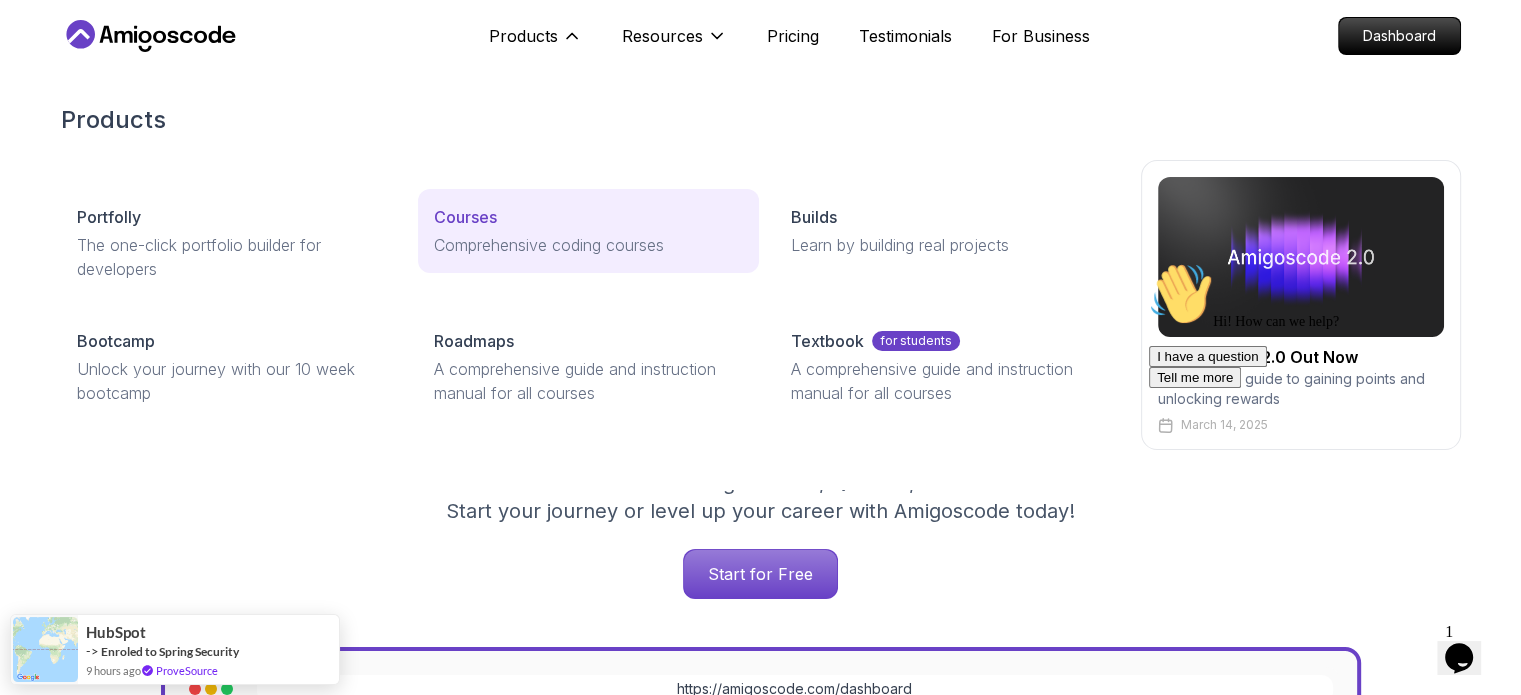 click on "Courses" at bounding box center [465, 217] 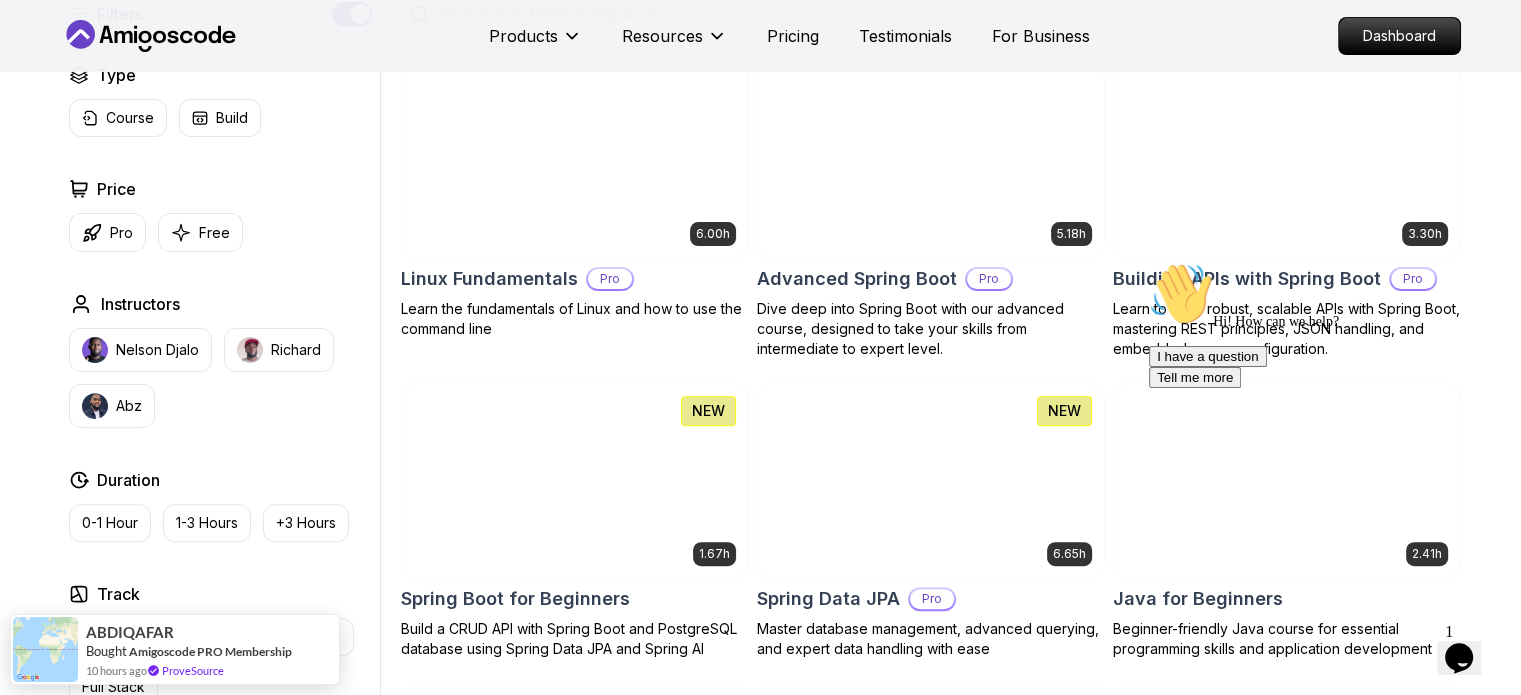 scroll, scrollTop: 600, scrollLeft: 0, axis: vertical 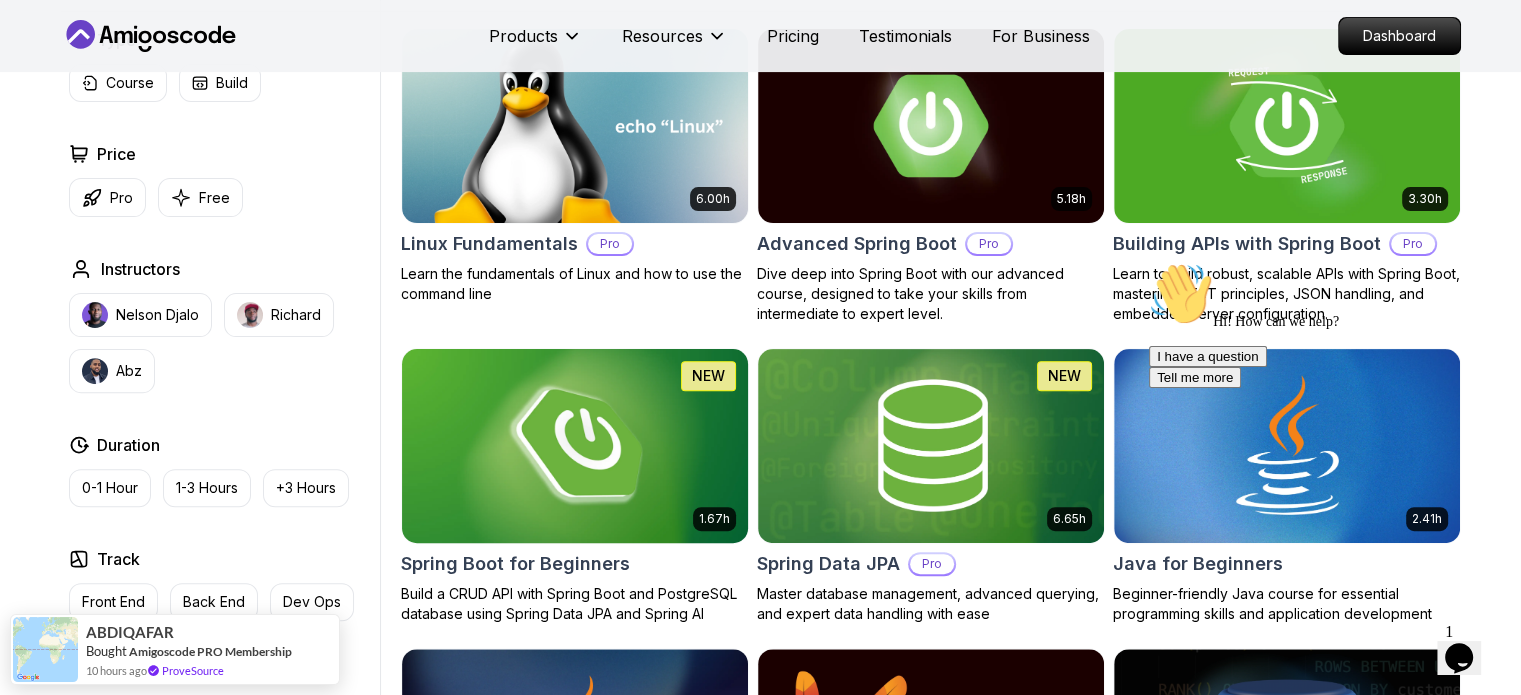 click at bounding box center (574, 445) 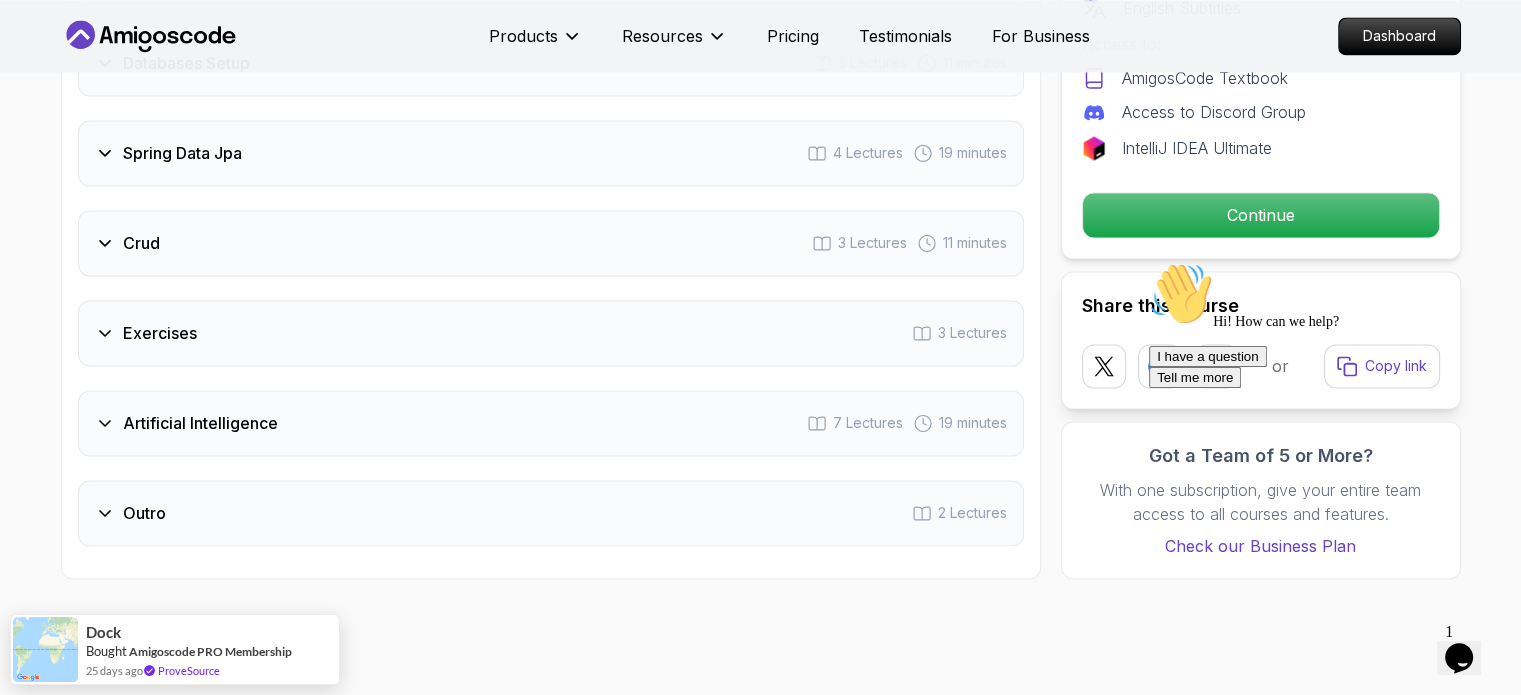 scroll, scrollTop: 3400, scrollLeft: 0, axis: vertical 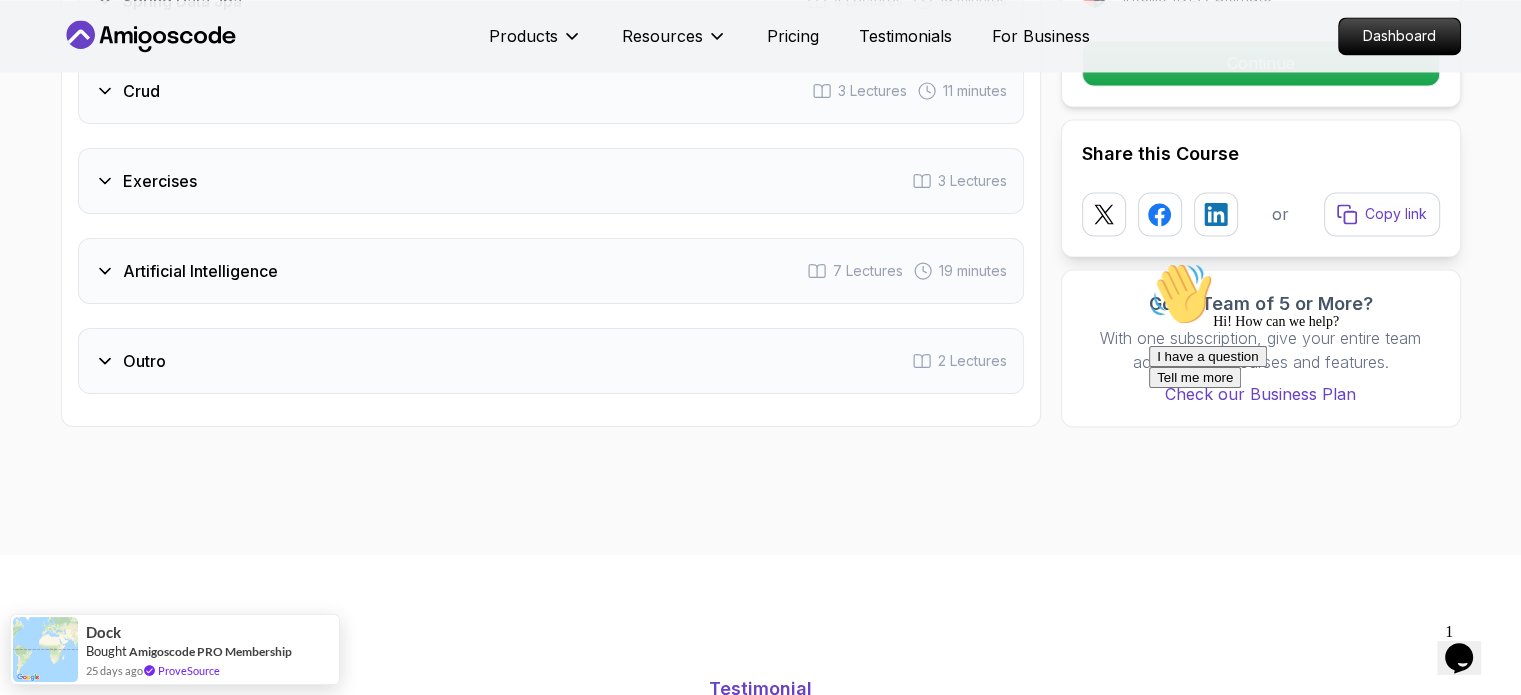 click on "Artificial Intelligence" at bounding box center (200, 271) 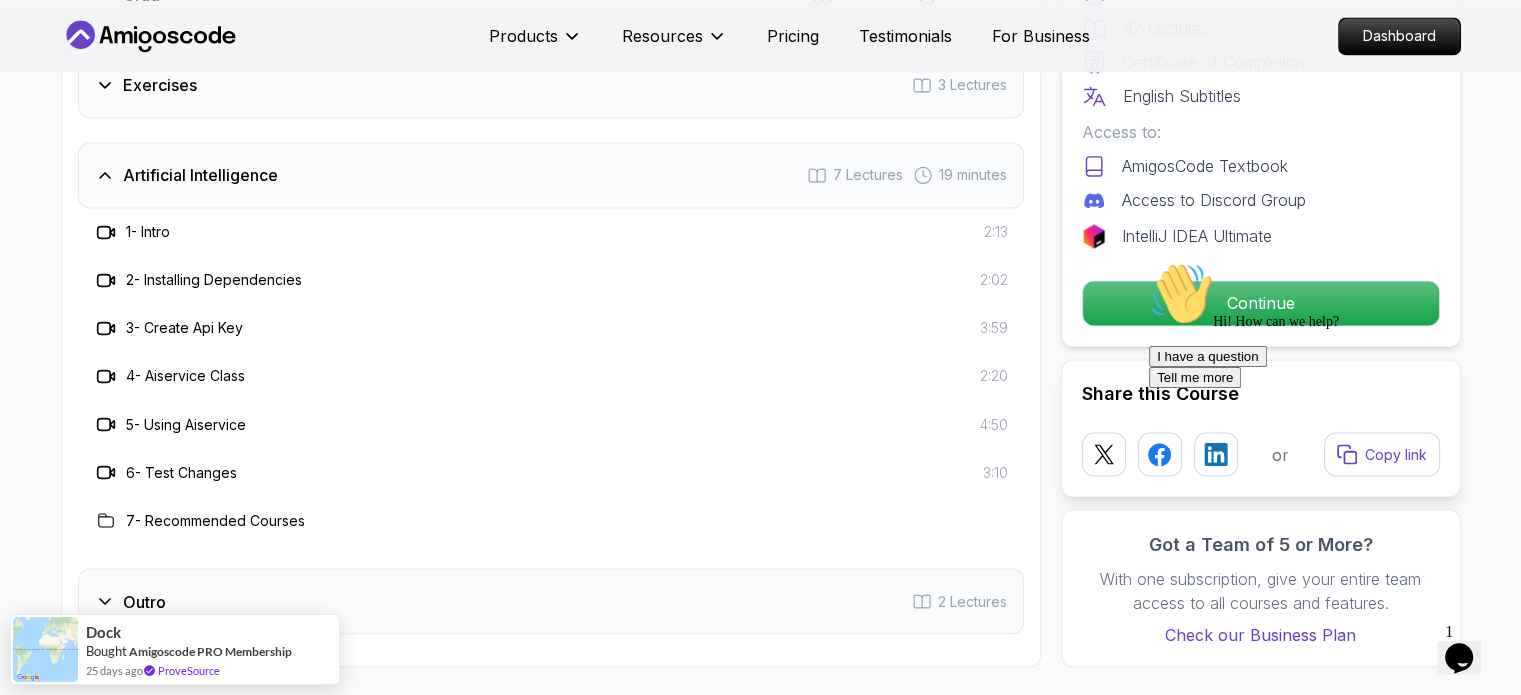 scroll, scrollTop: 3304, scrollLeft: 0, axis: vertical 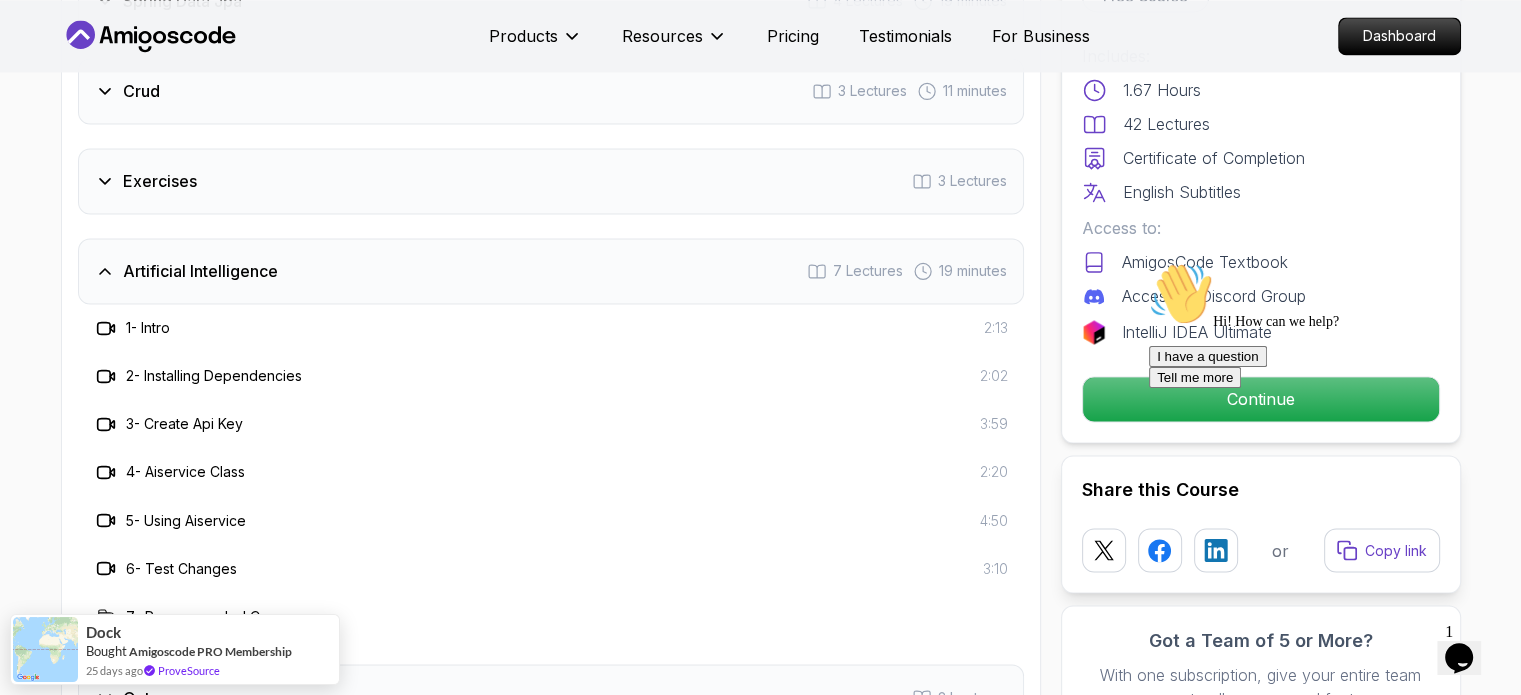 click on "Hi! How can we help? I have a question Tell me more" at bounding box center (1329, 325) 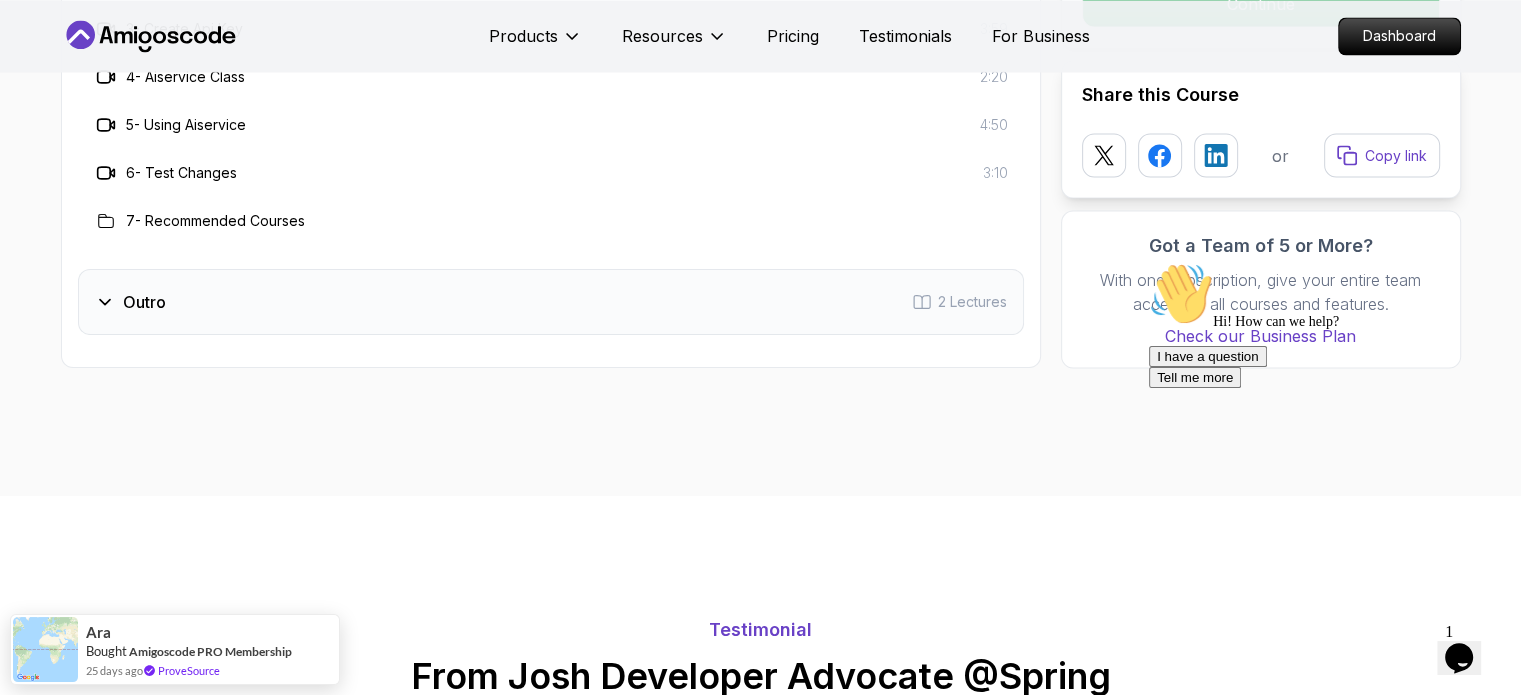 scroll, scrollTop: 3304, scrollLeft: 0, axis: vertical 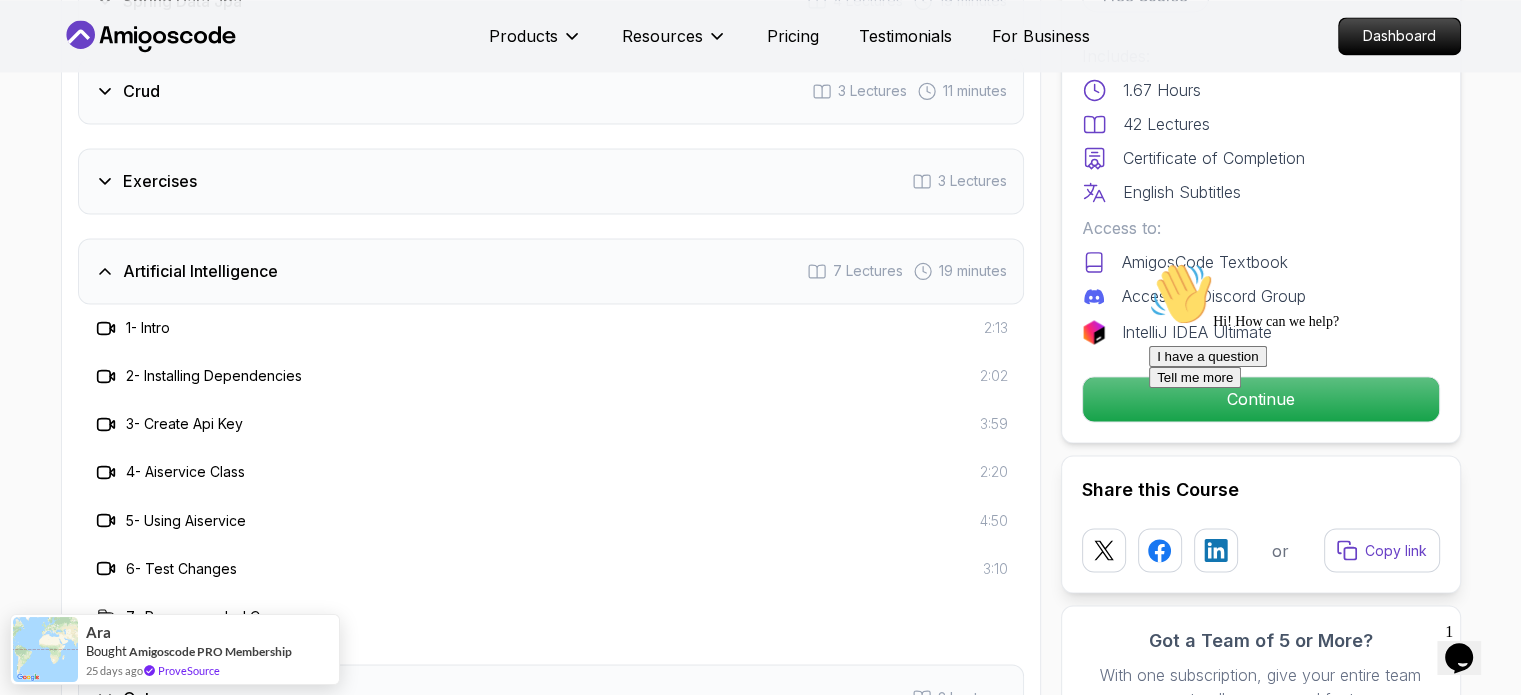 click on "Hi! How can we help? I have a question Tell me more" at bounding box center [1329, 325] 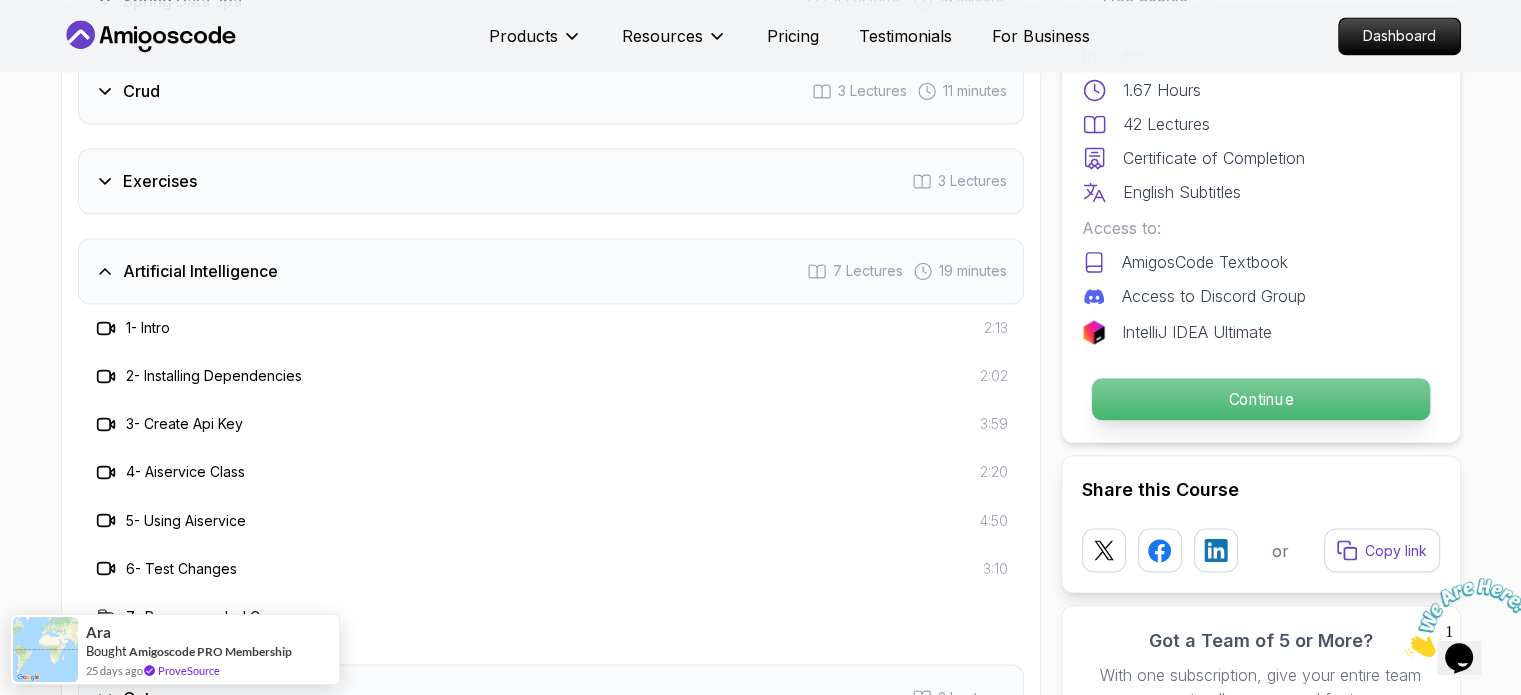 click on "Continue" at bounding box center (1260, 399) 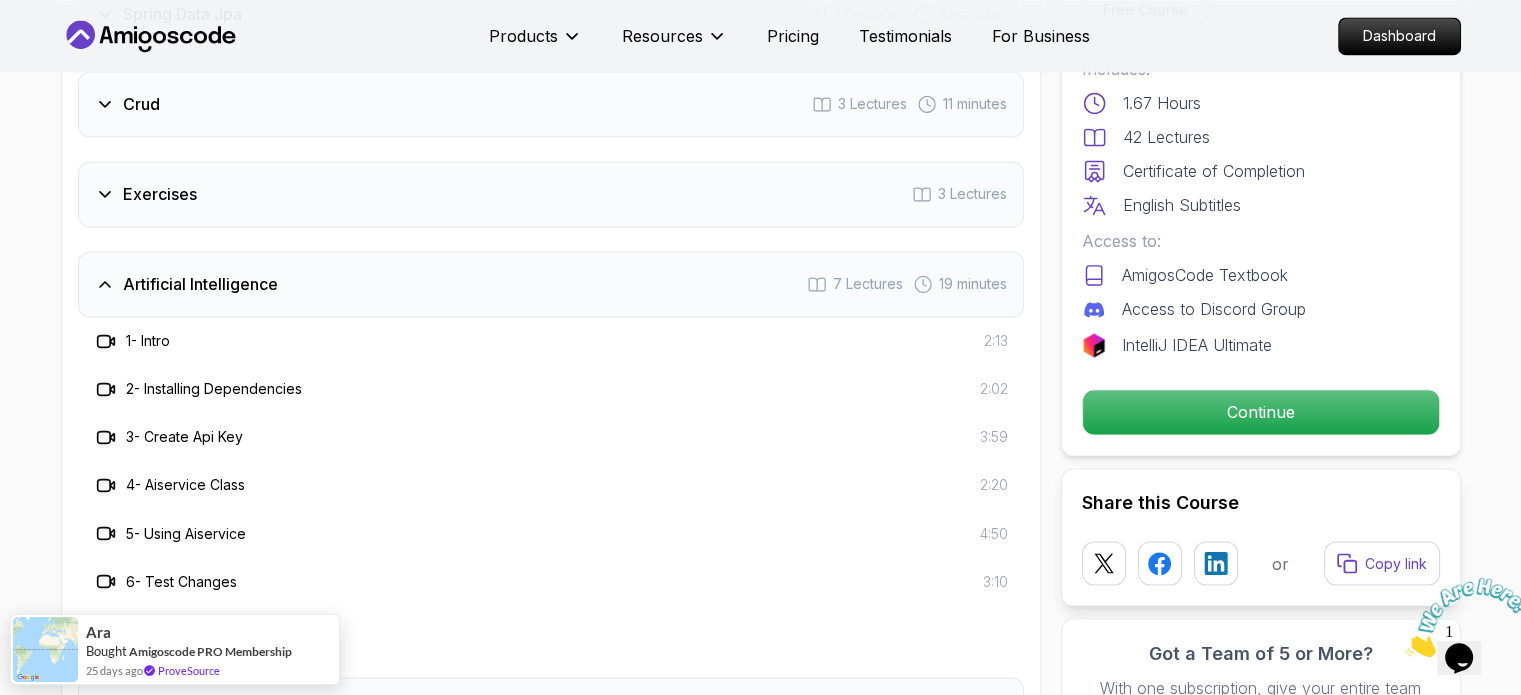 scroll, scrollTop: 3304, scrollLeft: 0, axis: vertical 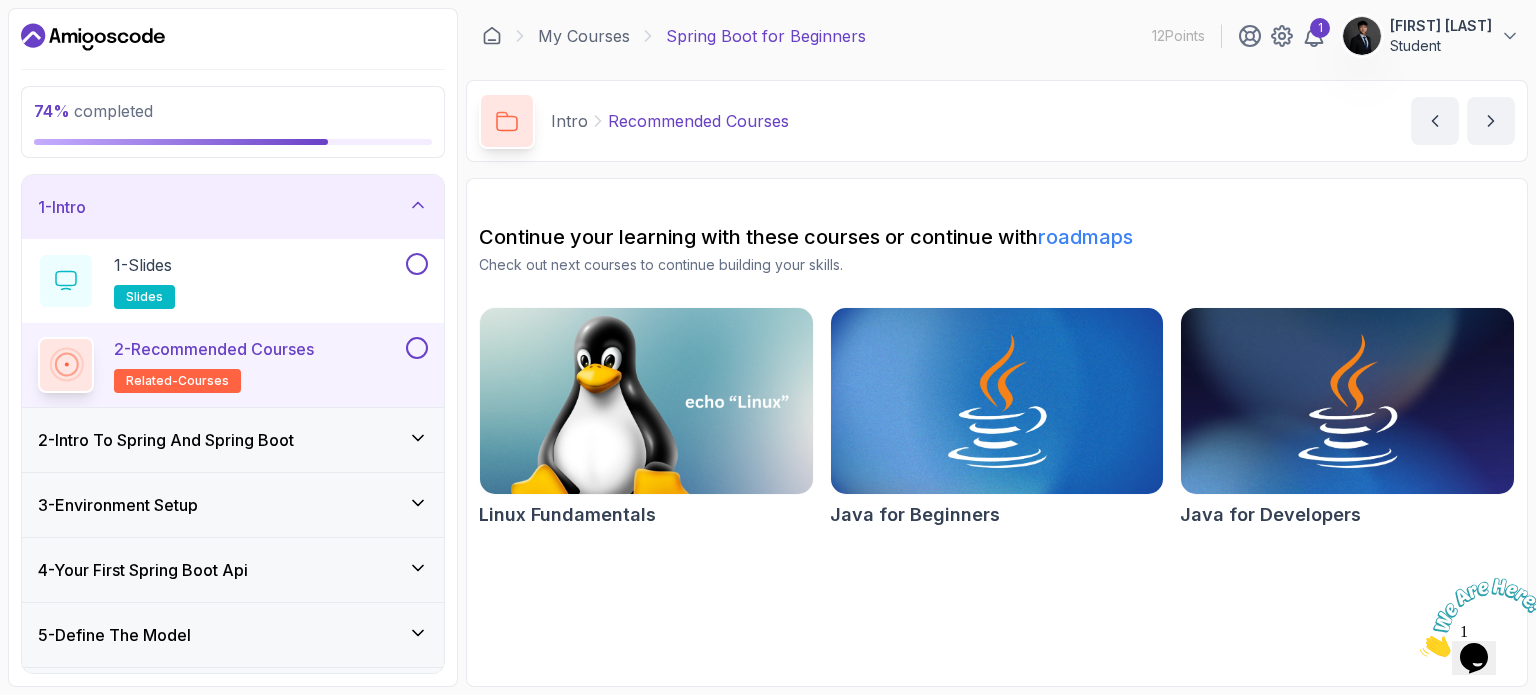 click 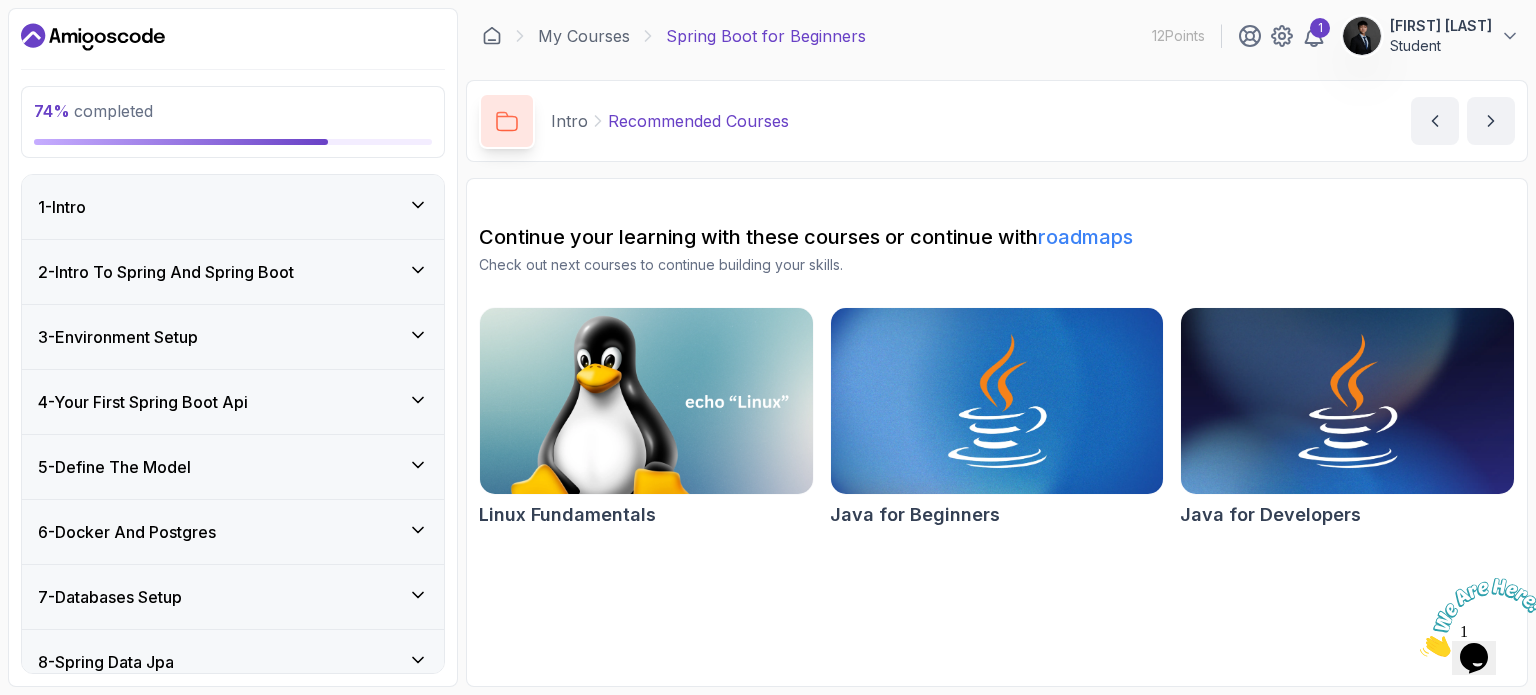 scroll, scrollTop: 276, scrollLeft: 0, axis: vertical 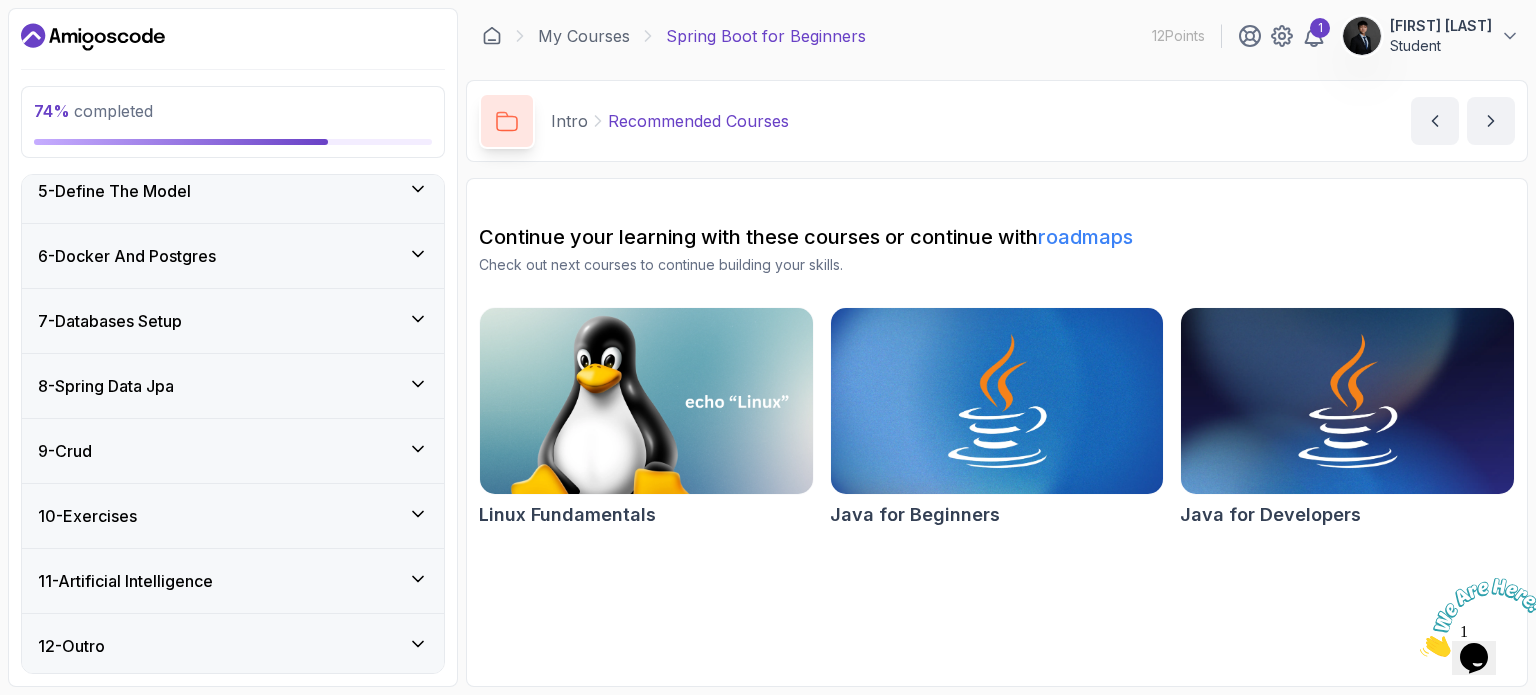 click 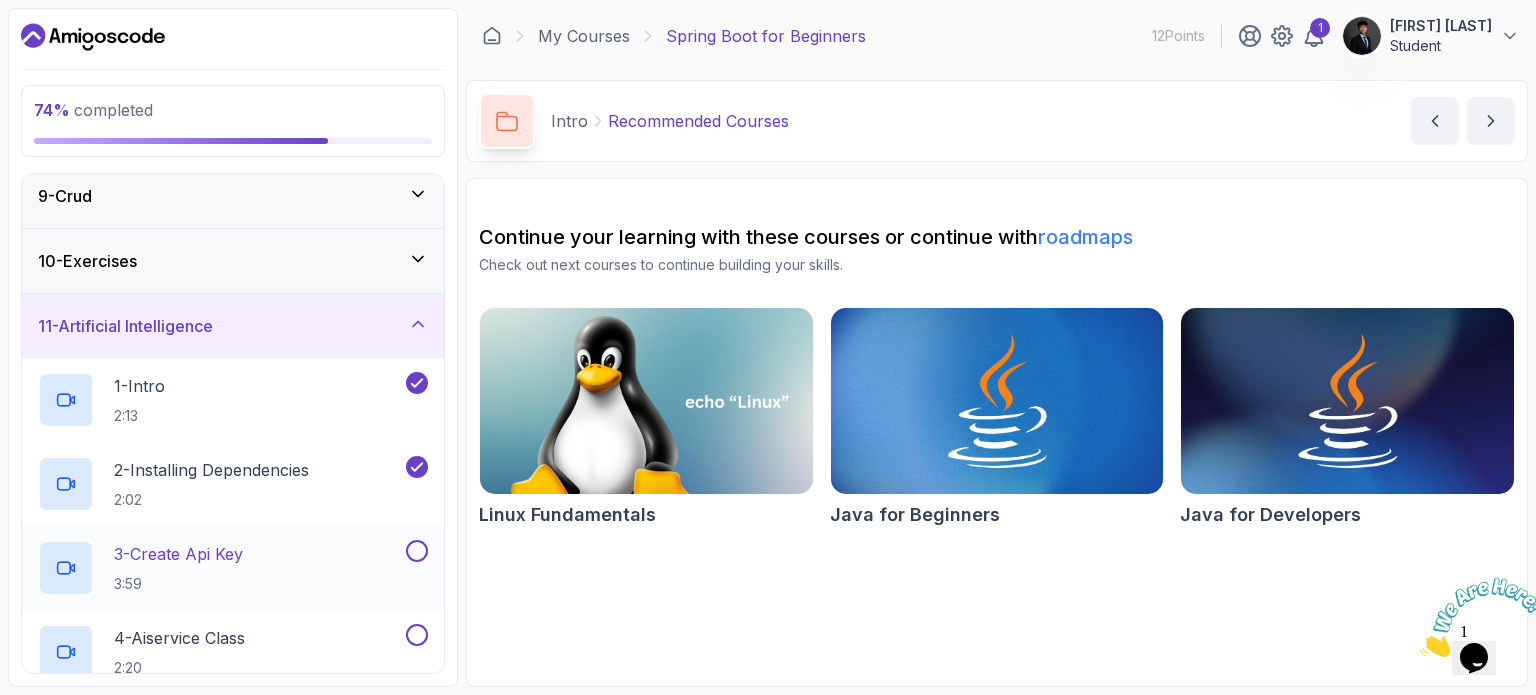 scroll, scrollTop: 576, scrollLeft: 0, axis: vertical 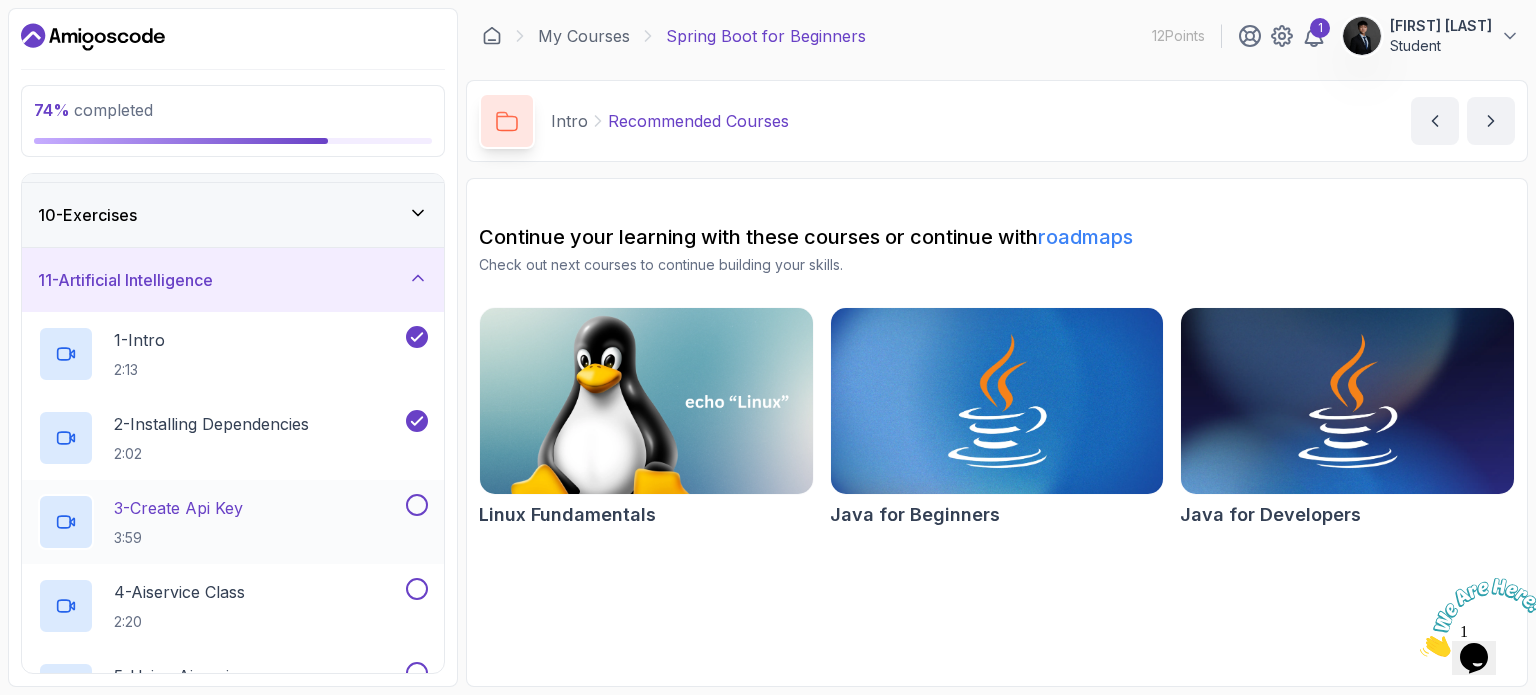click on "3  -  Create Api Key 3:59" at bounding box center (220, 522) 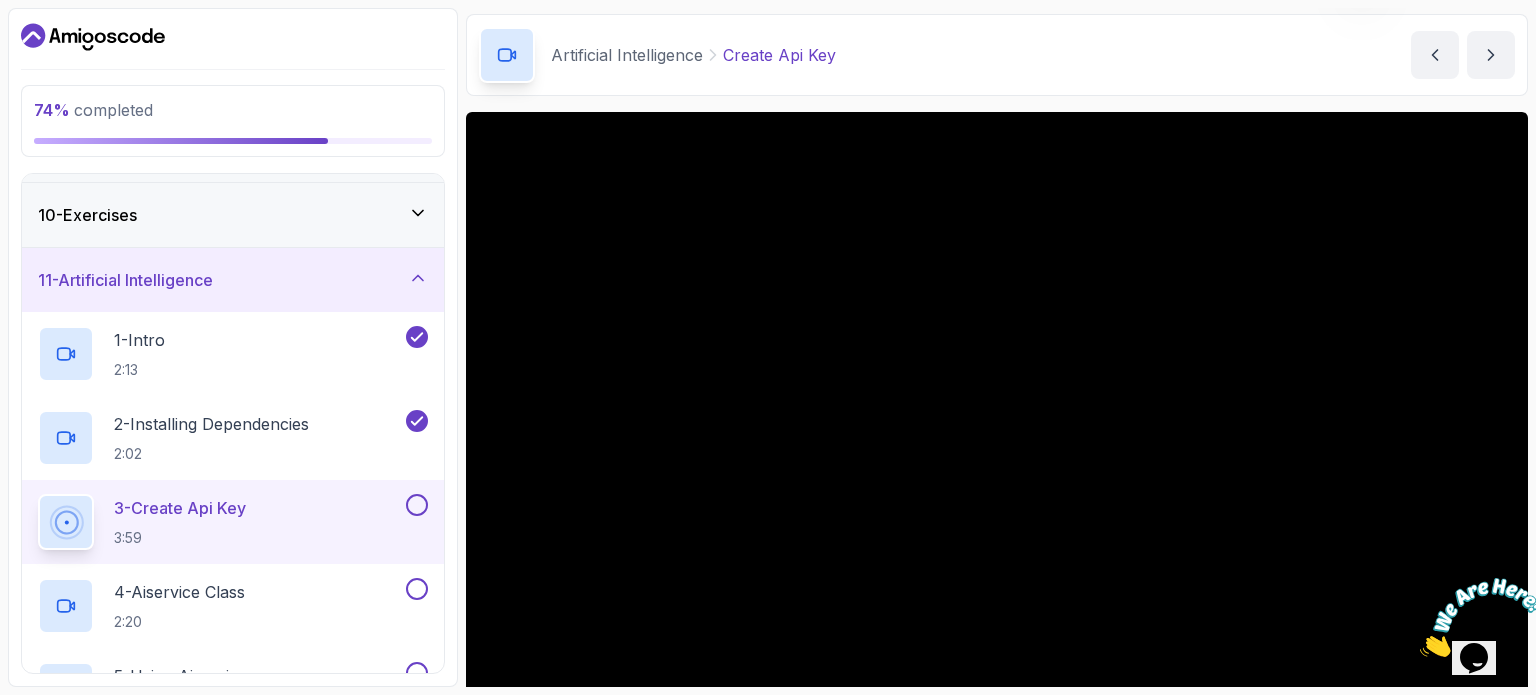 scroll, scrollTop: 100, scrollLeft: 0, axis: vertical 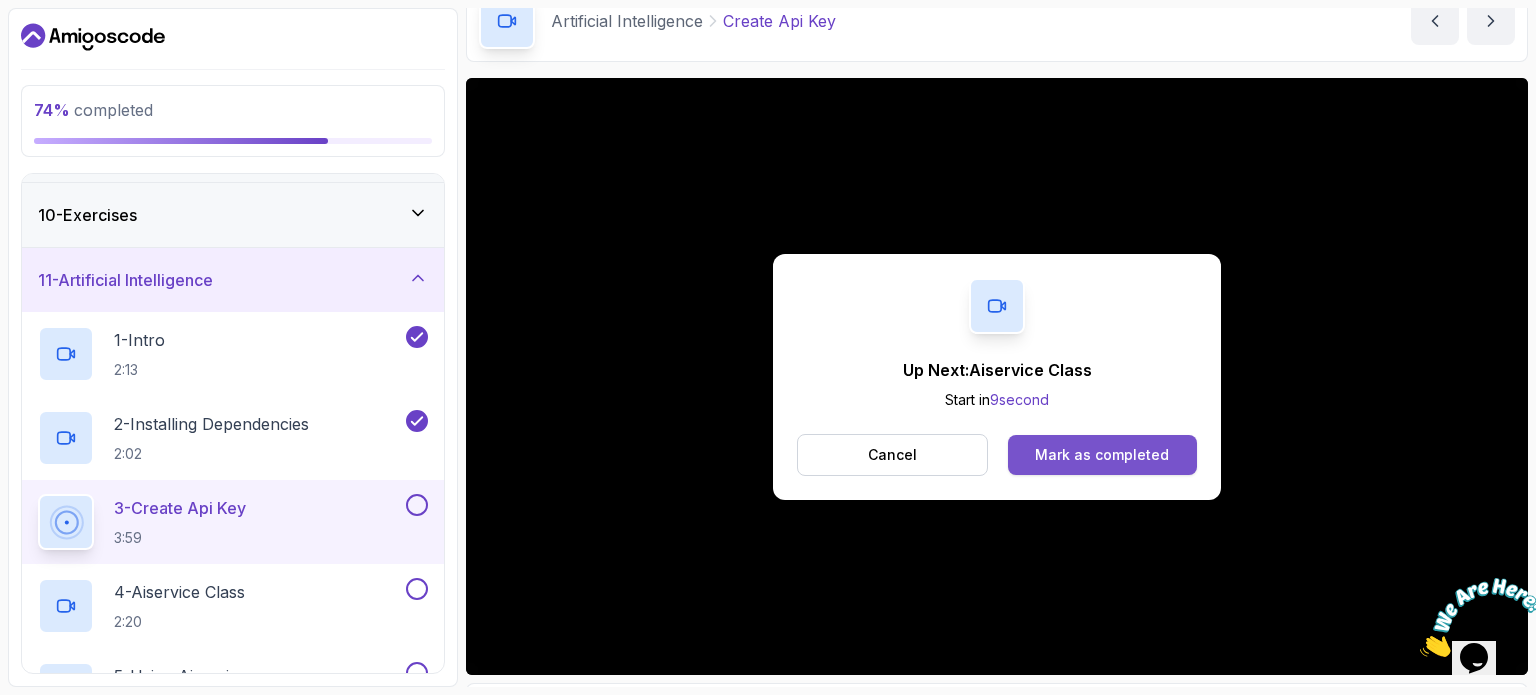 click on "Mark as completed" at bounding box center [1102, 455] 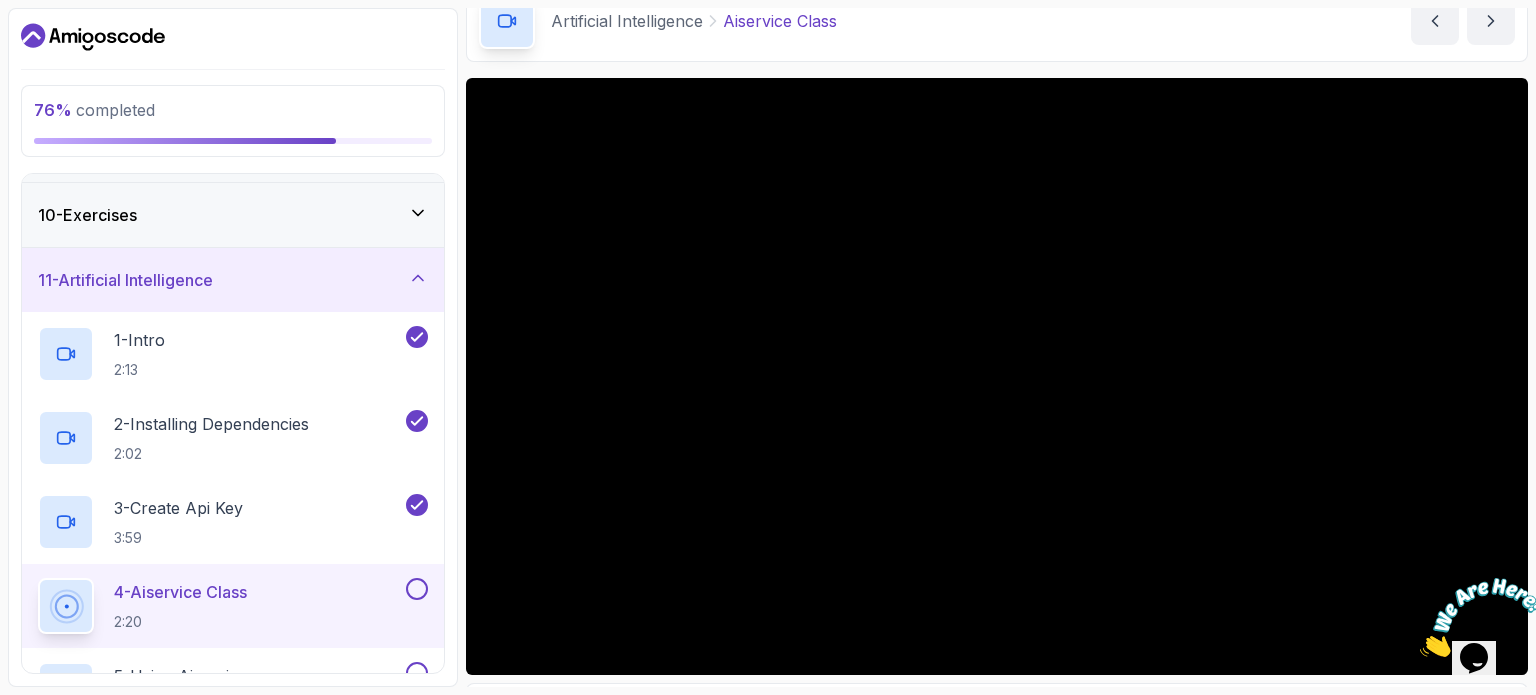 click on "Artificial Intelligence Aiservice Class Aiservice Class by  nelson" at bounding box center (997, 21) 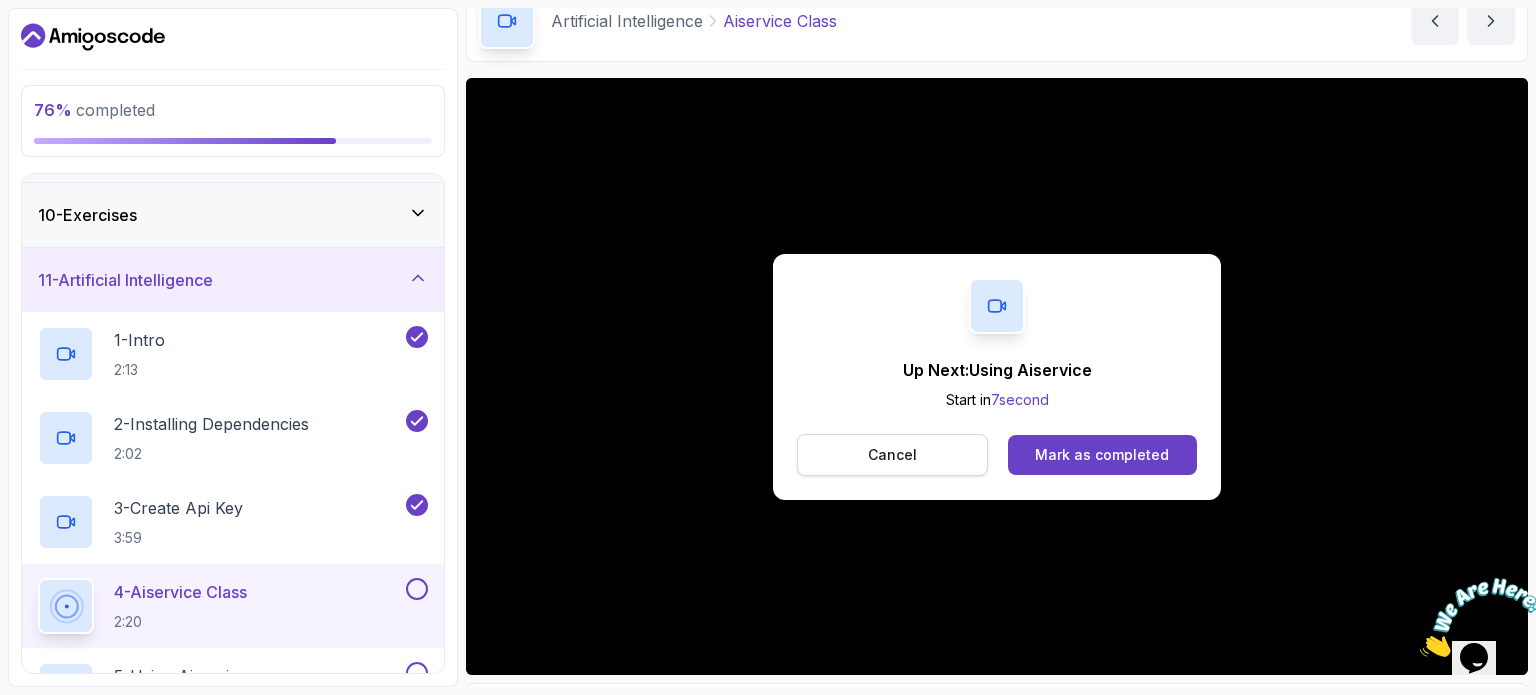 click on "Cancel" at bounding box center [892, 455] 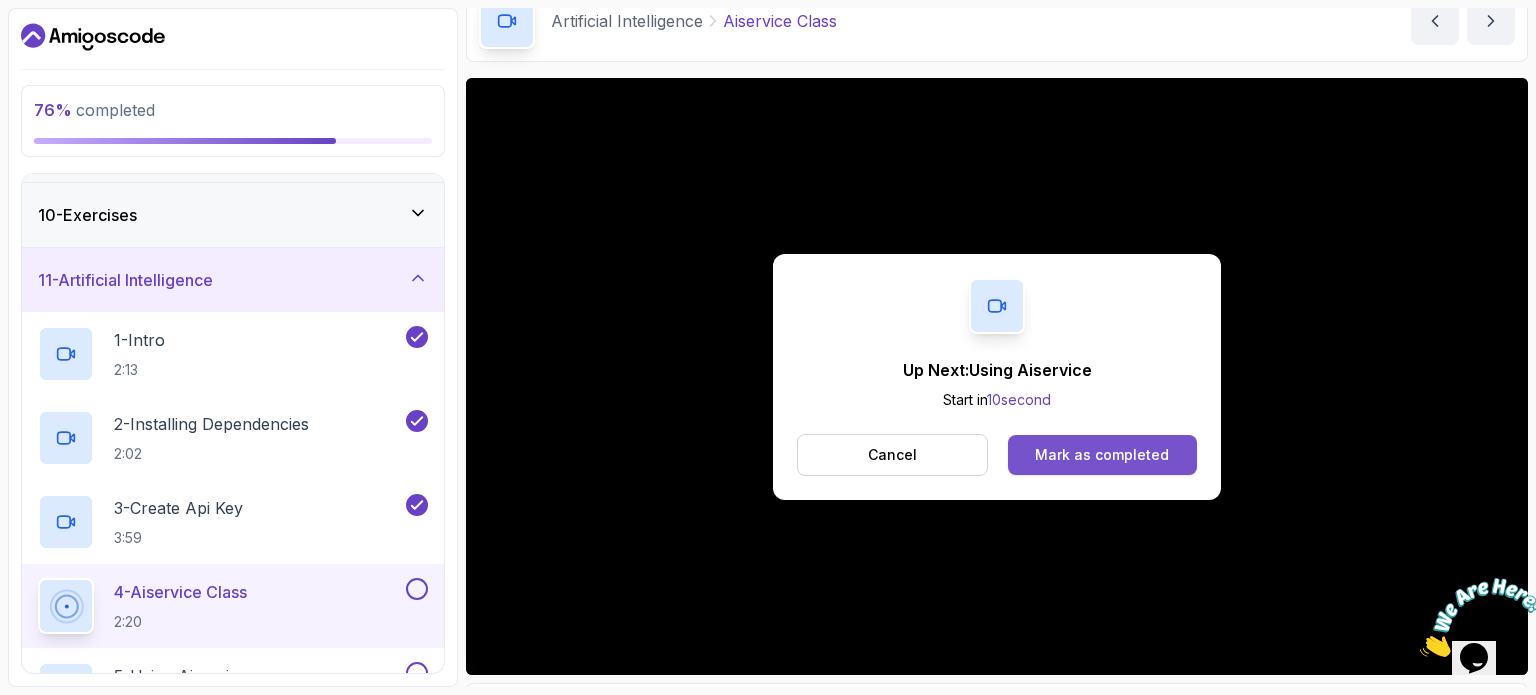 click on "Mark as completed" at bounding box center (1102, 455) 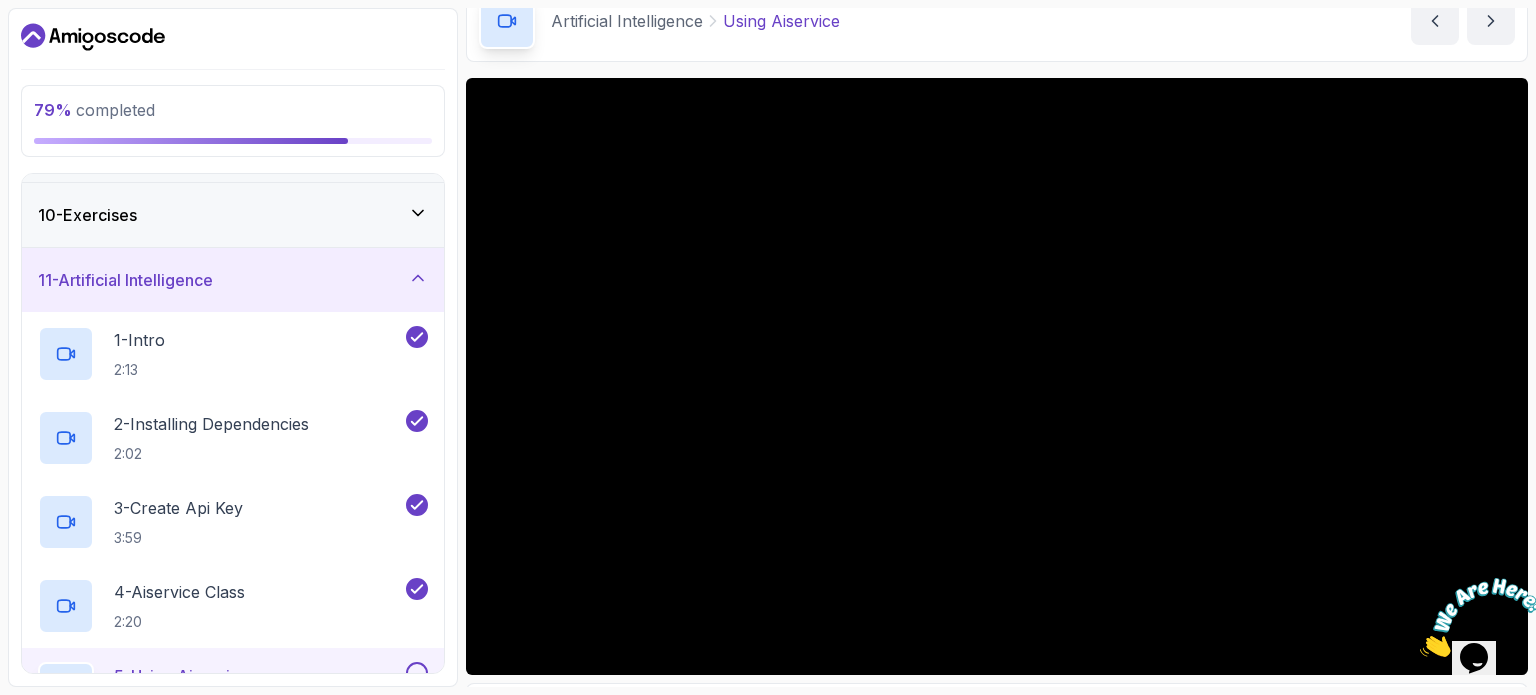scroll, scrollTop: 200, scrollLeft: 0, axis: vertical 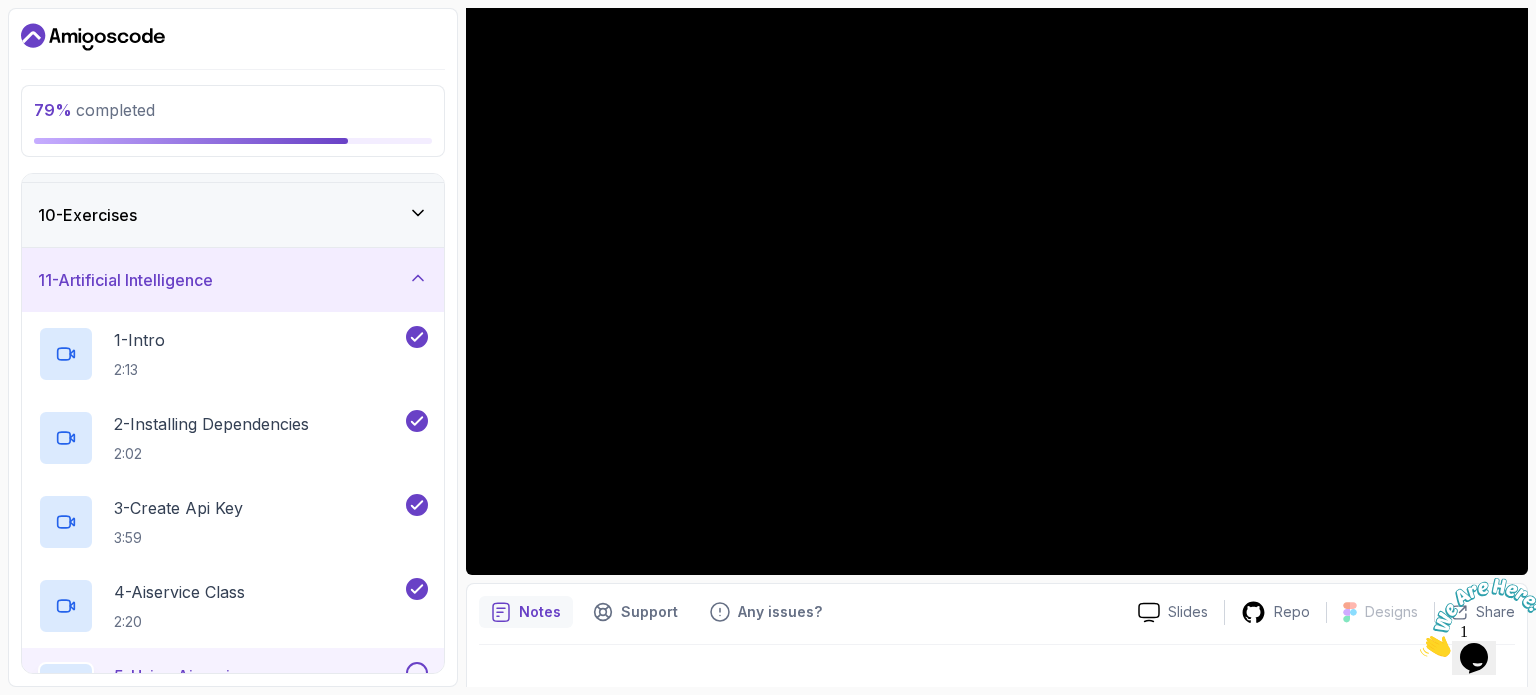 click at bounding box center (1420, 651) 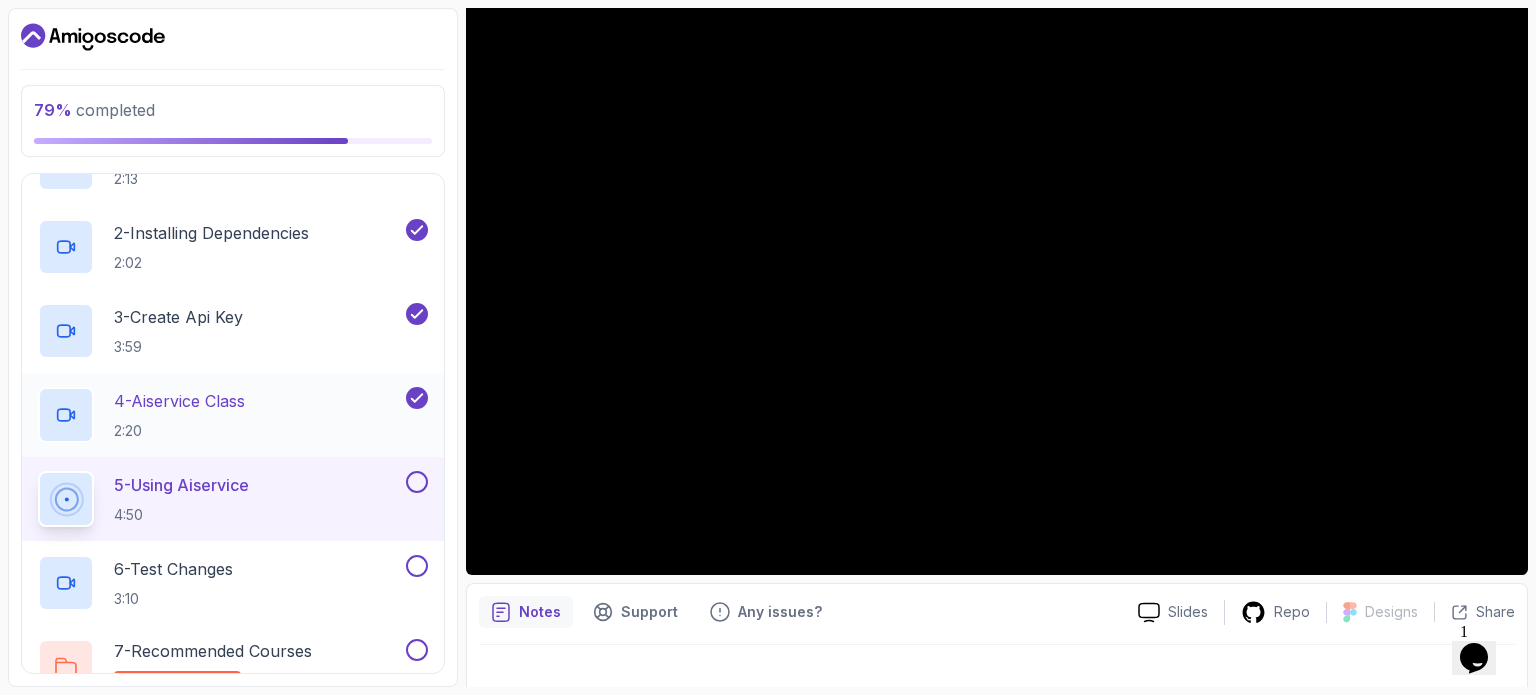 scroll, scrollTop: 776, scrollLeft: 0, axis: vertical 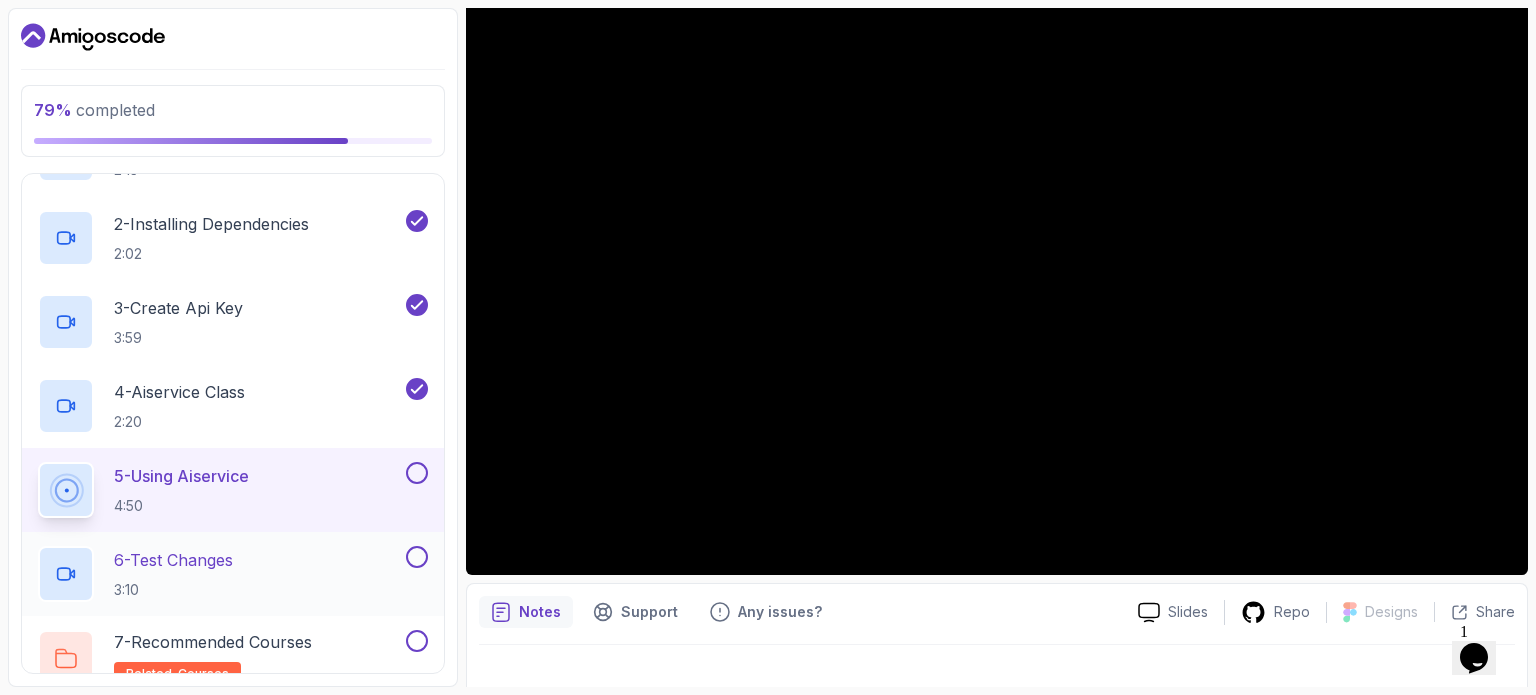click on "6  -  Test Changes" at bounding box center (173, 560) 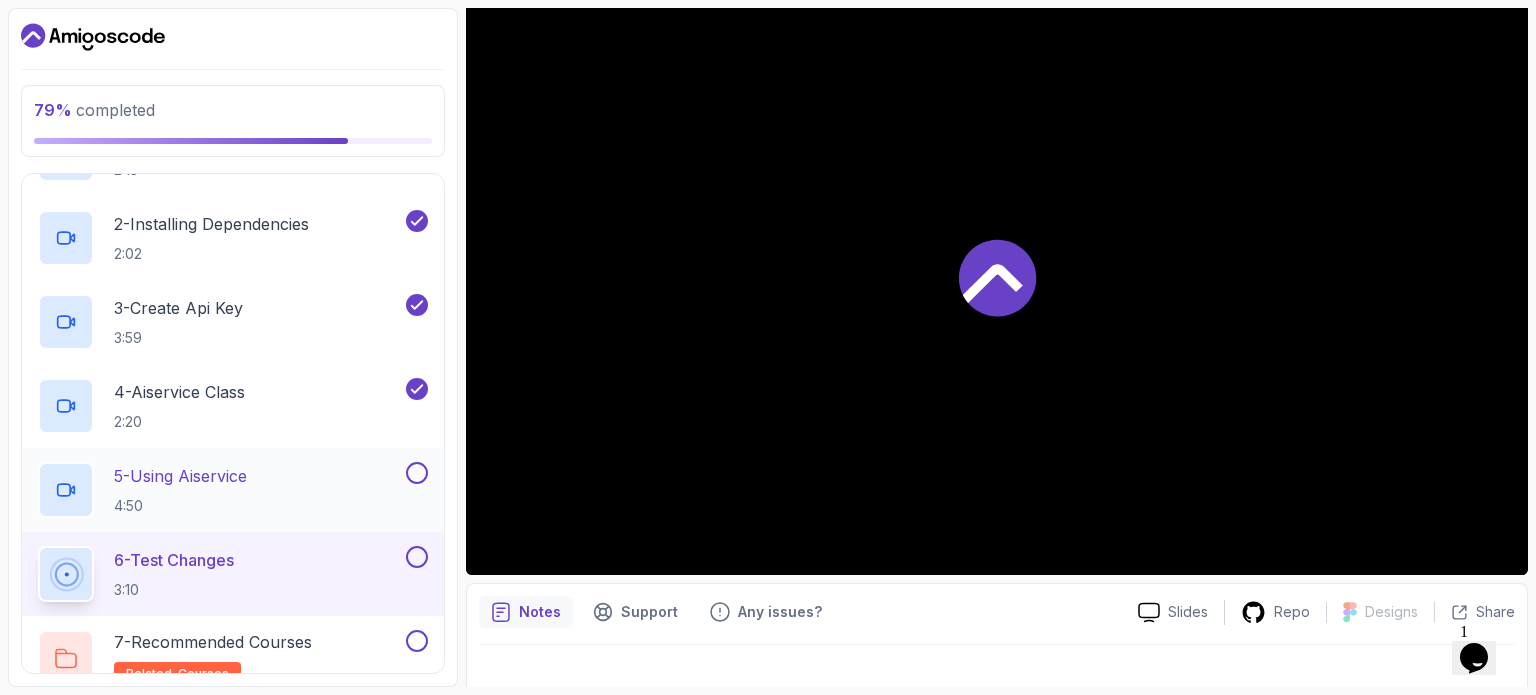click at bounding box center [417, 473] 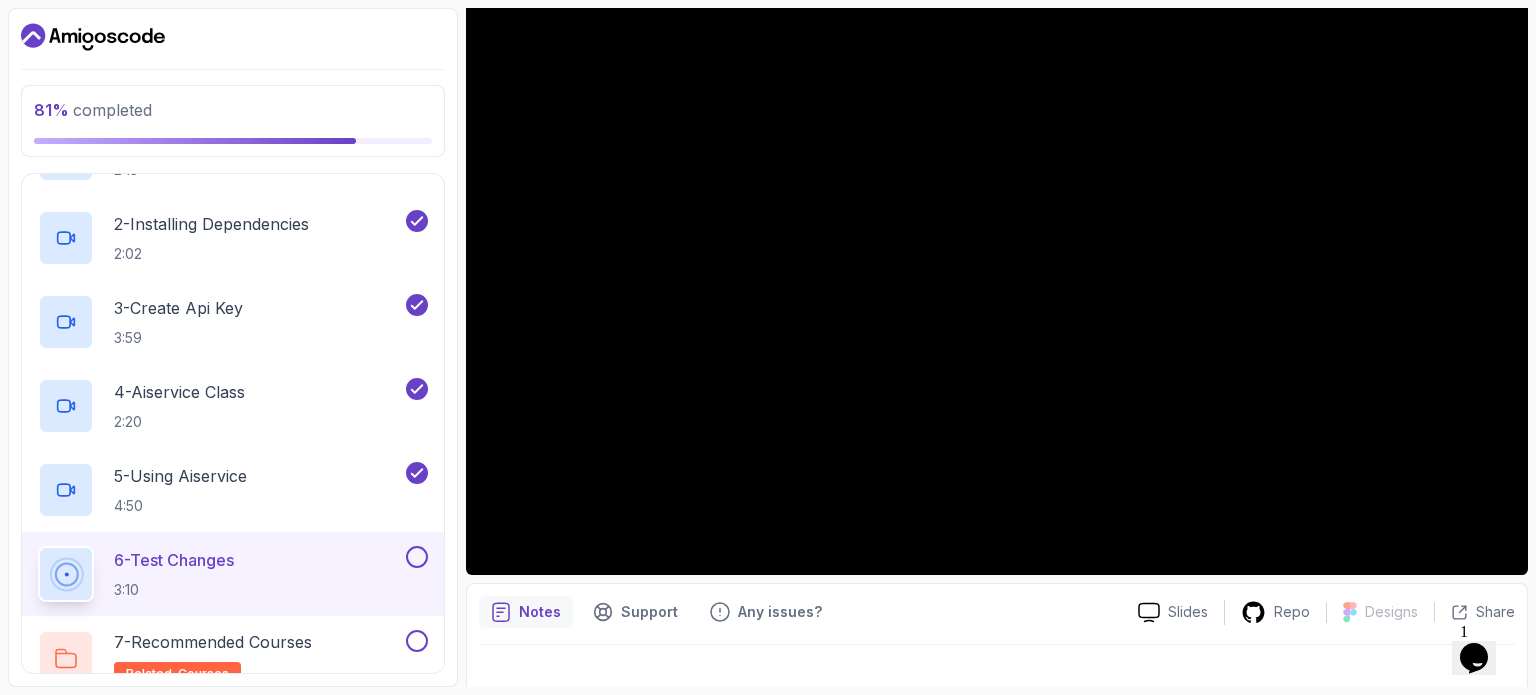 scroll, scrollTop: 100, scrollLeft: 0, axis: vertical 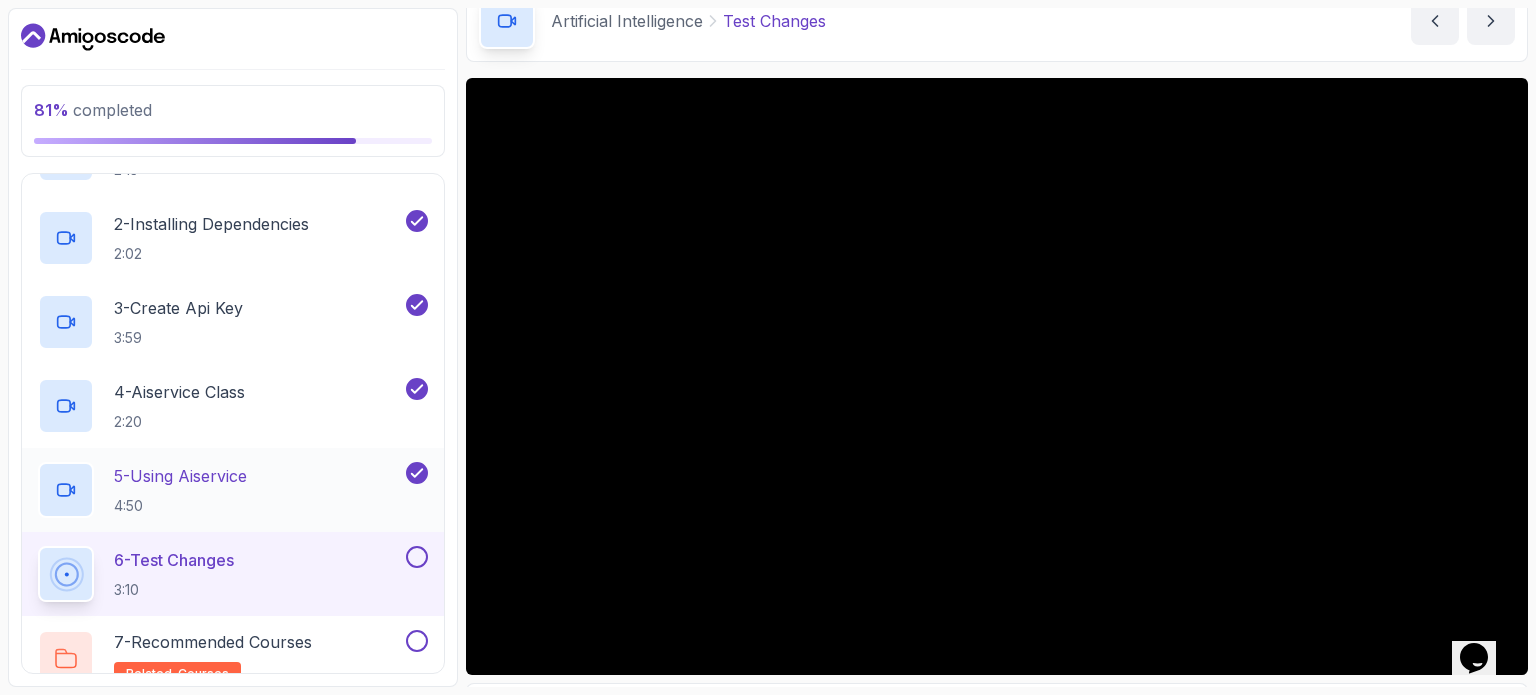 click on "5  -  Using Aiservice 4:50" at bounding box center [220, 490] 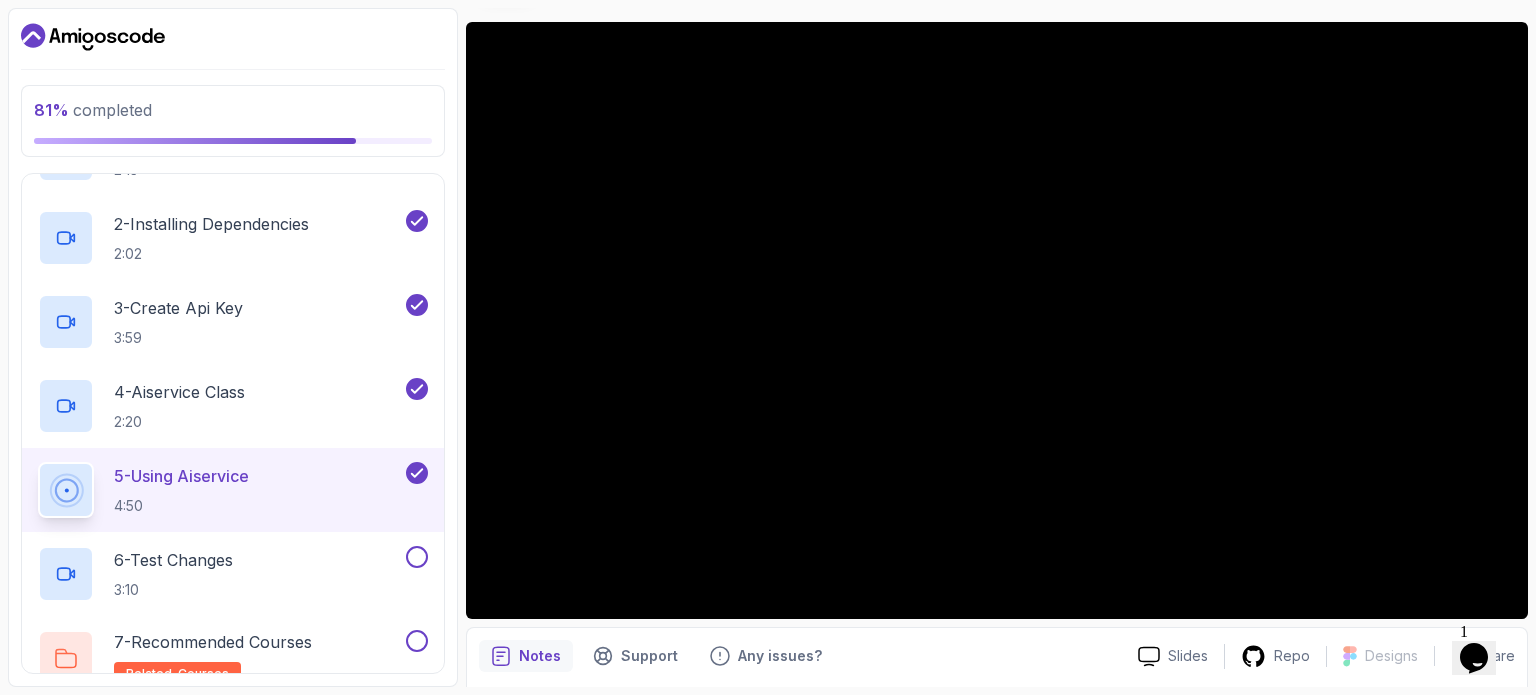 scroll, scrollTop: 126, scrollLeft: 0, axis: vertical 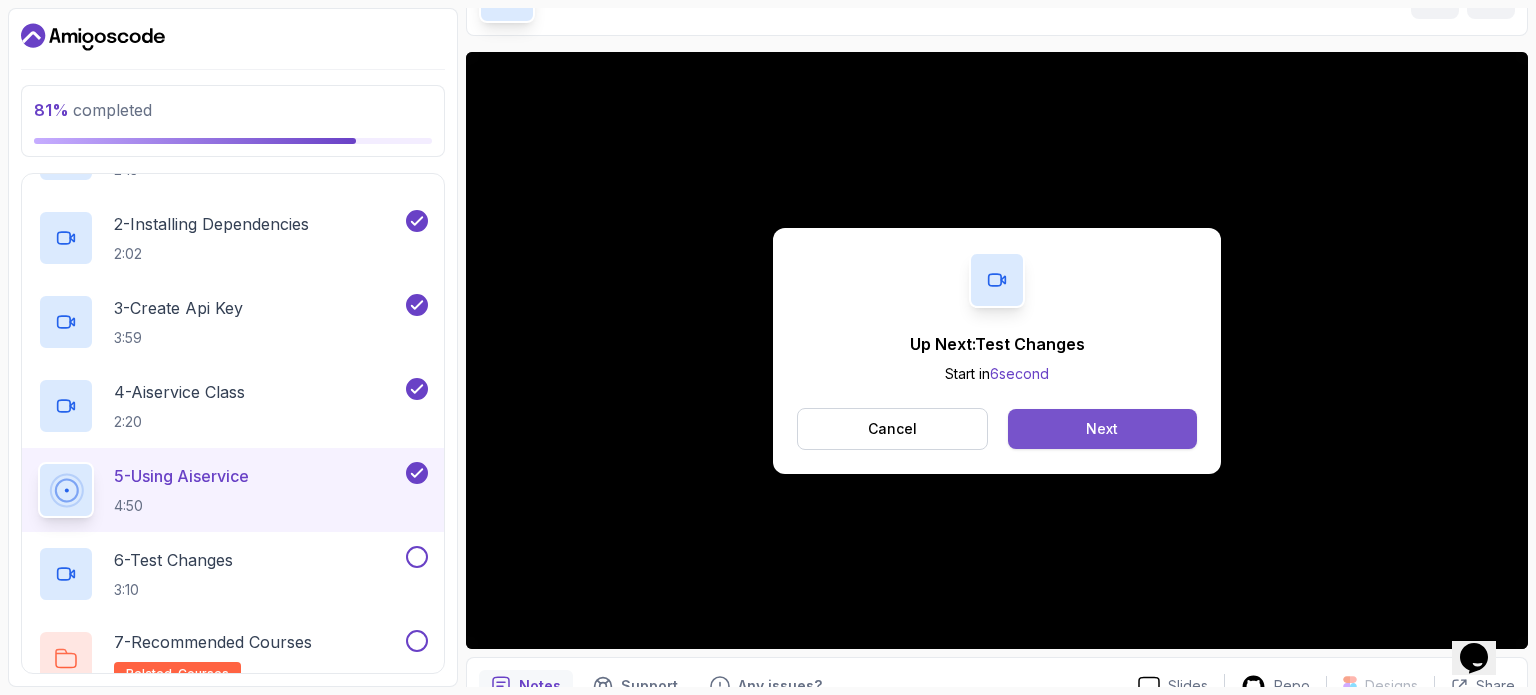 click on "Next" at bounding box center [1102, 429] 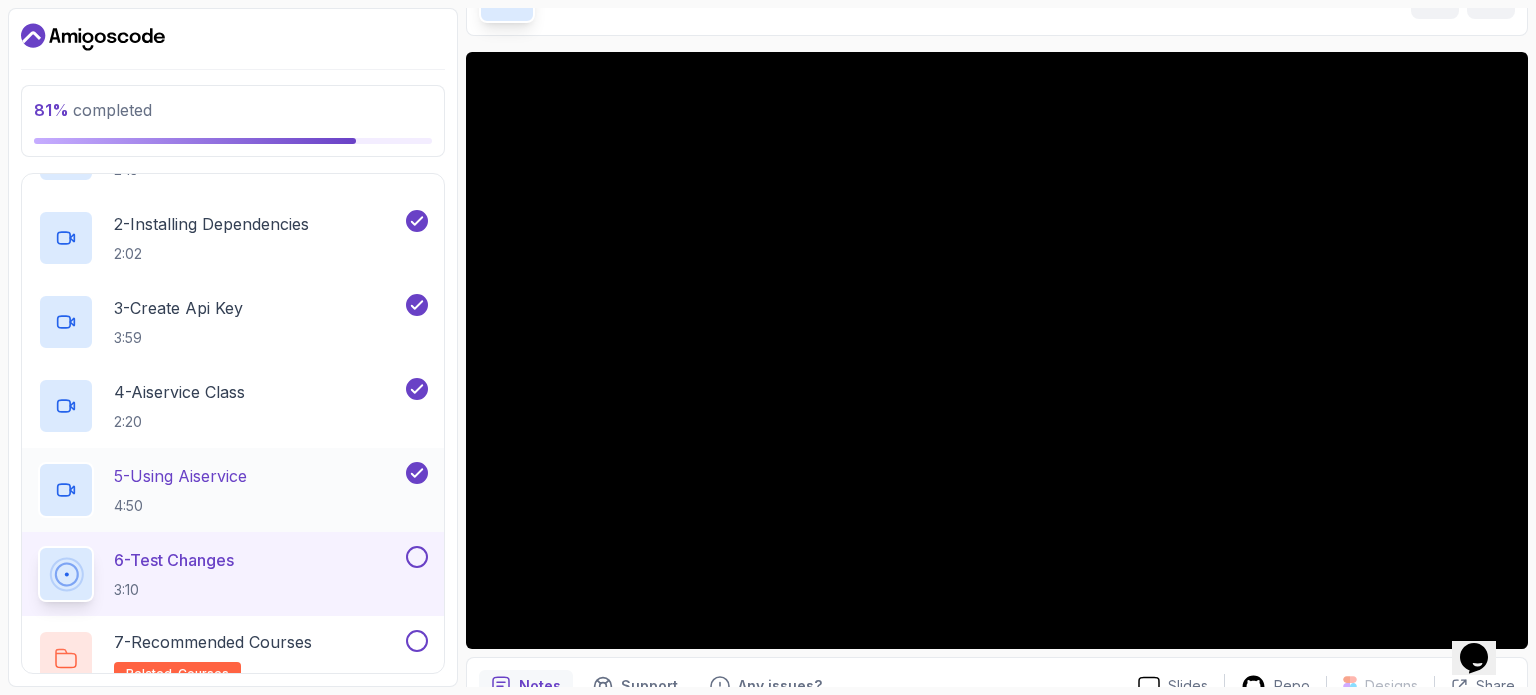 click on "5  -  Using Aiservice 4:50" at bounding box center (180, 490) 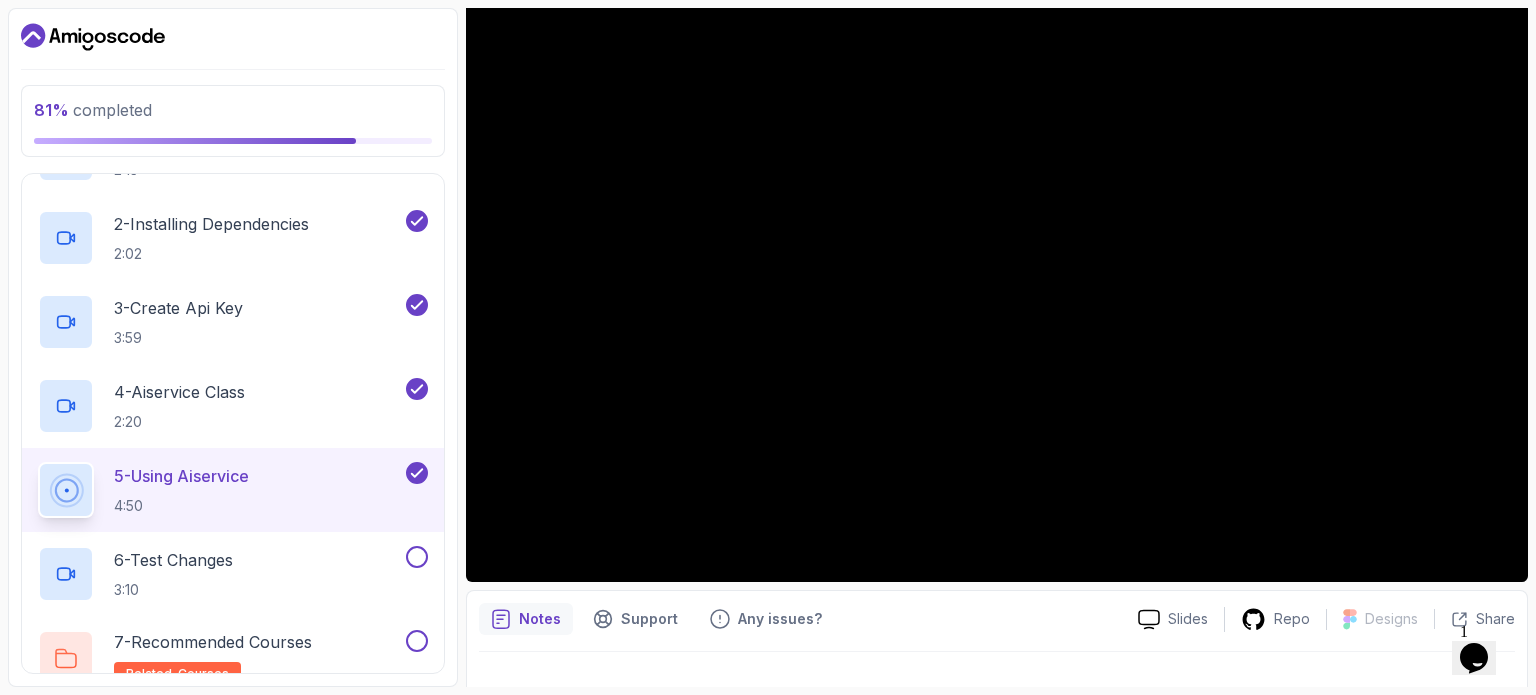 scroll, scrollTop: 226, scrollLeft: 0, axis: vertical 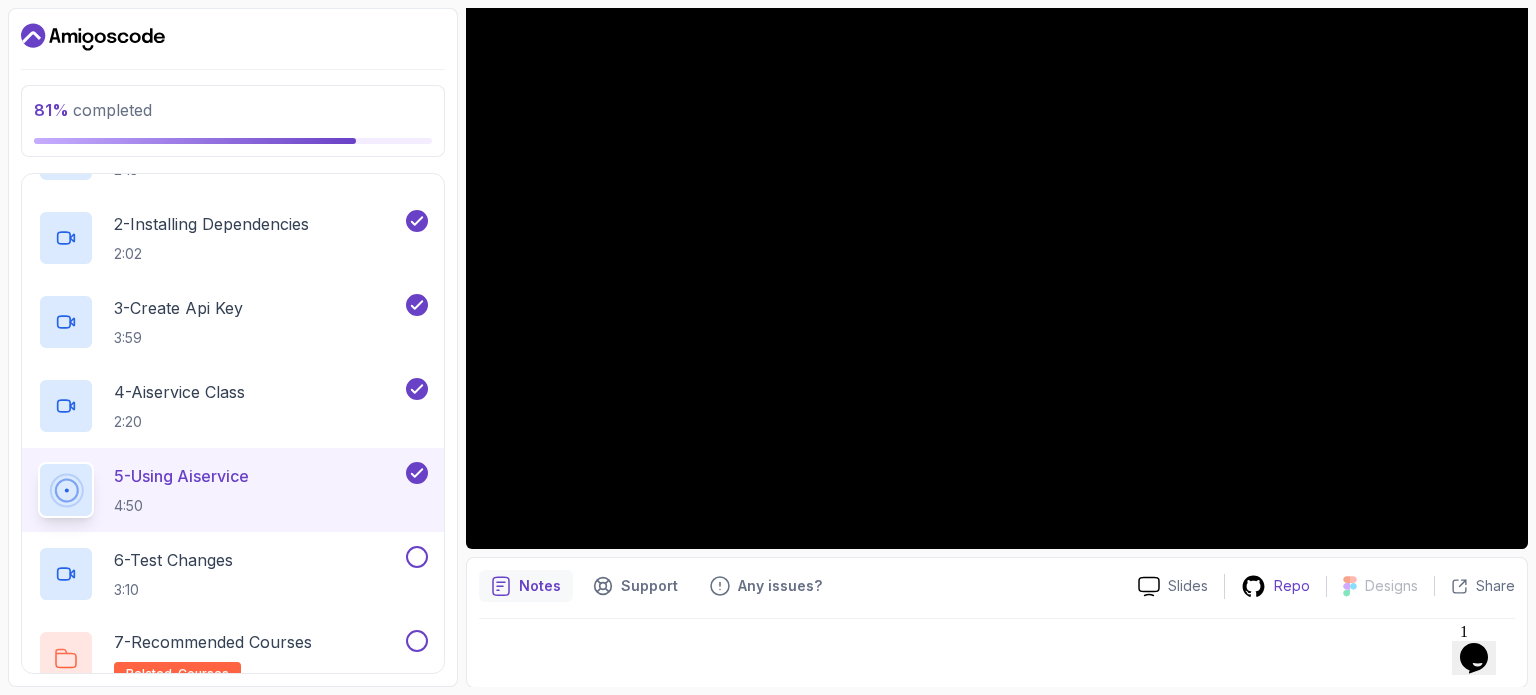 click on "Repo" at bounding box center [1292, 586] 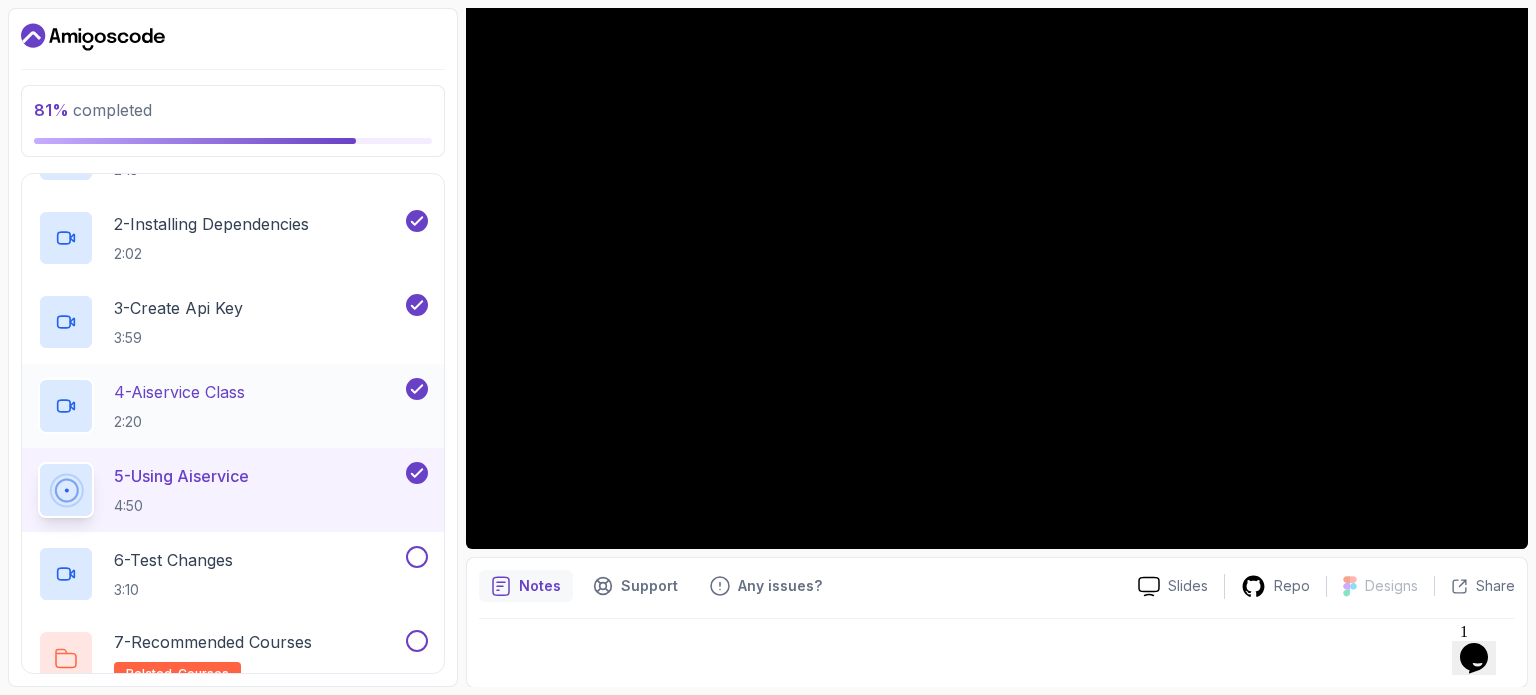 click on "4  -  Aiservice Class 2:20" at bounding box center [220, 406] 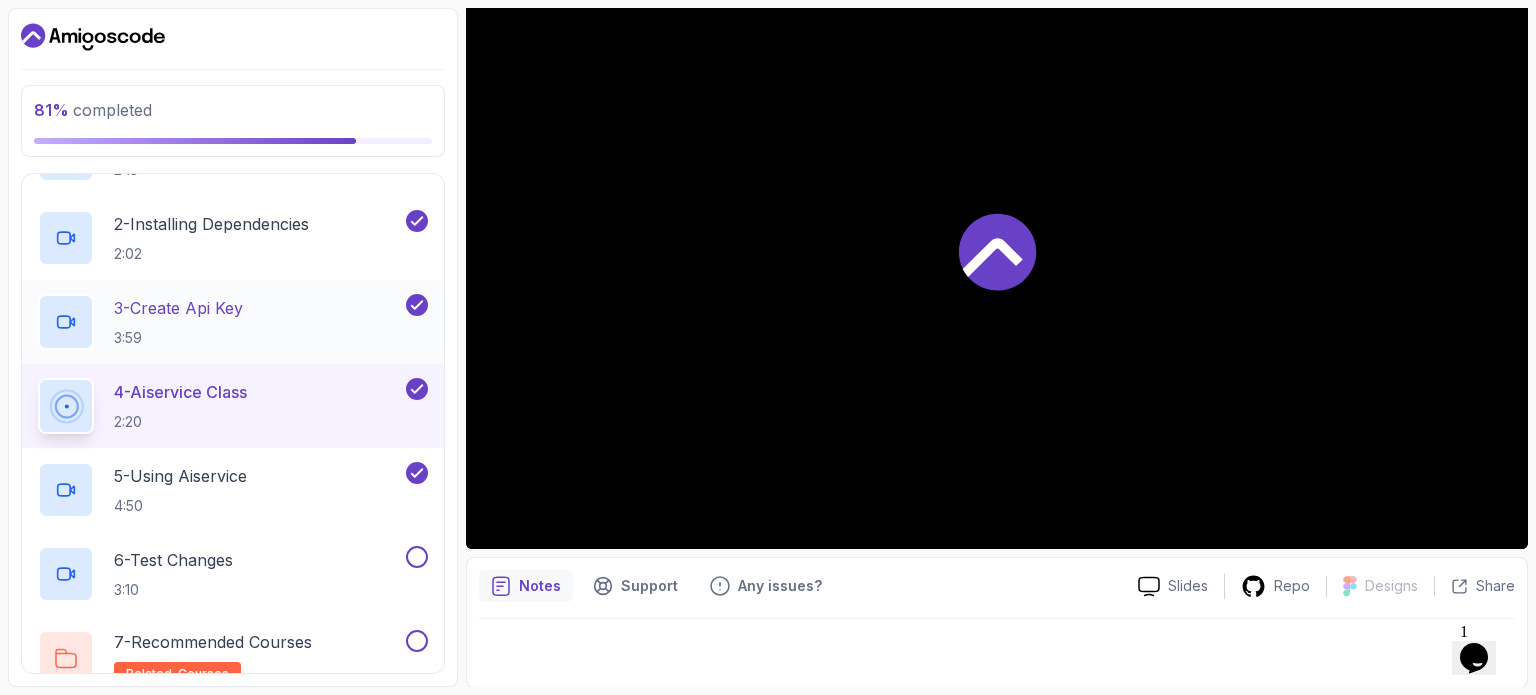 click on "3  -  Create Api Key 3:59" at bounding box center (220, 322) 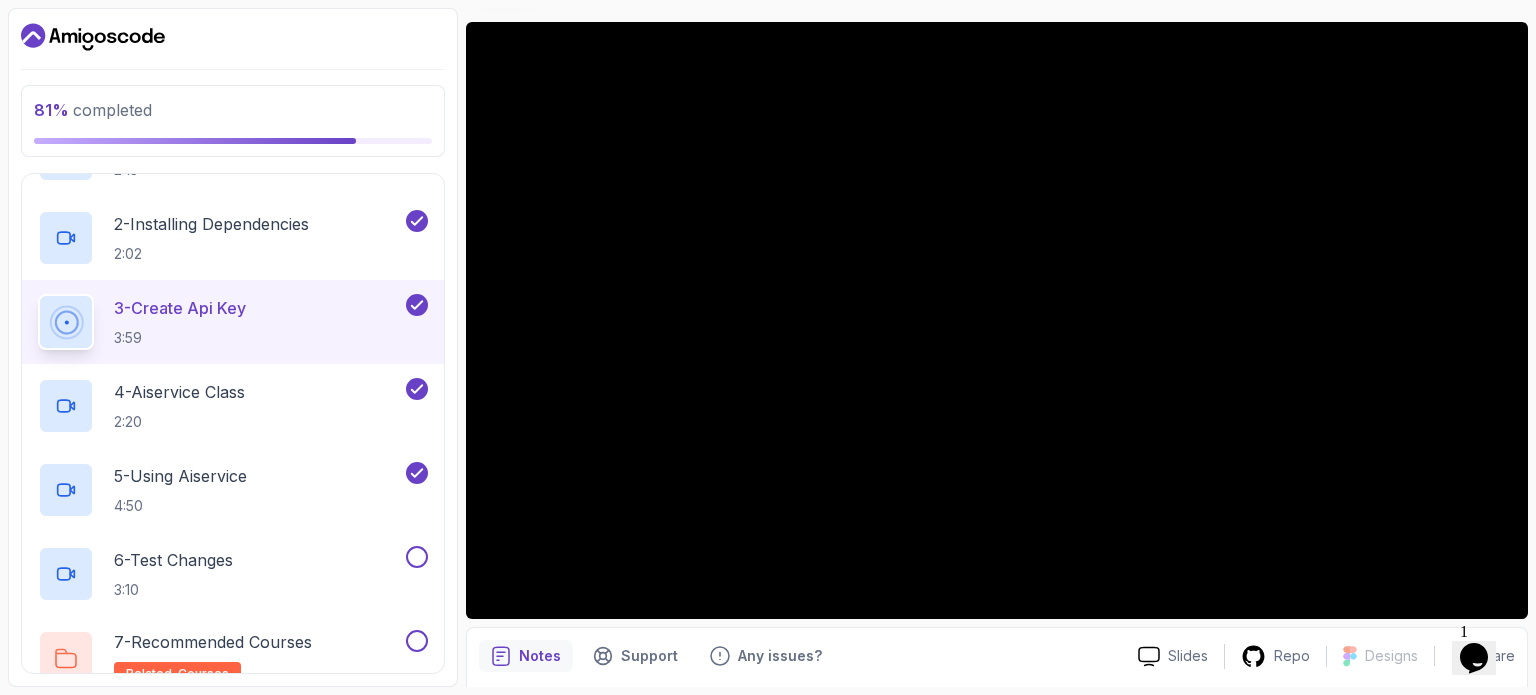 scroll, scrollTop: 126, scrollLeft: 0, axis: vertical 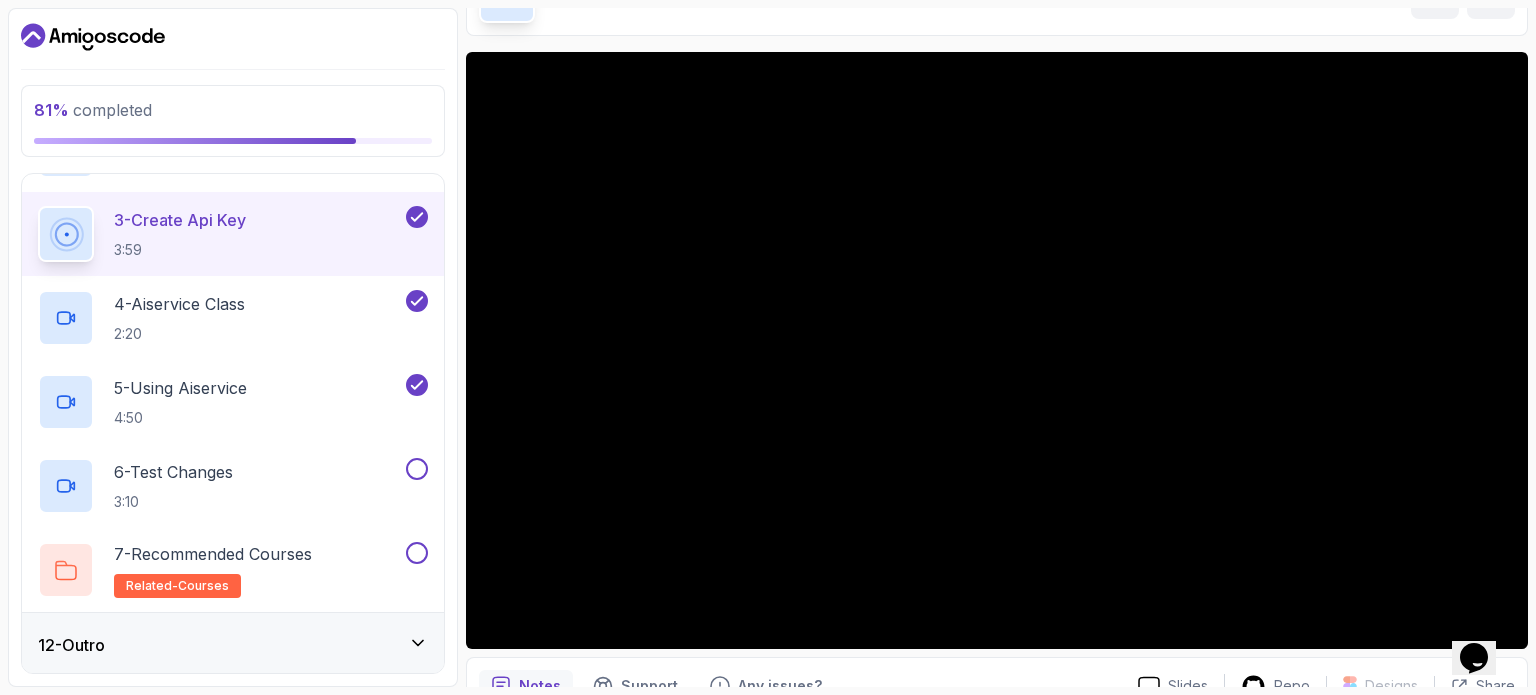 click on "3  -  Create Api Key 3:59" at bounding box center [220, 234] 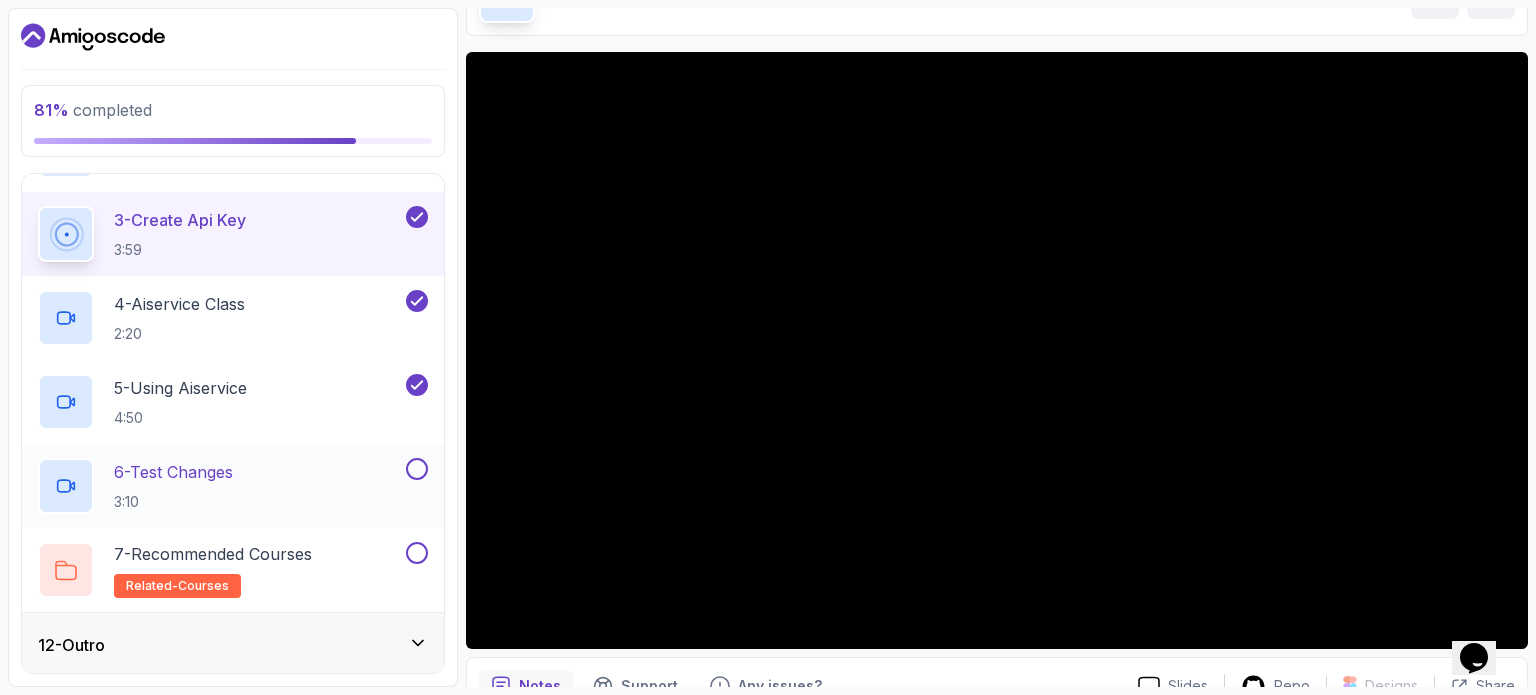 click on "6  -  Test Changes 3:10" at bounding box center (220, 486) 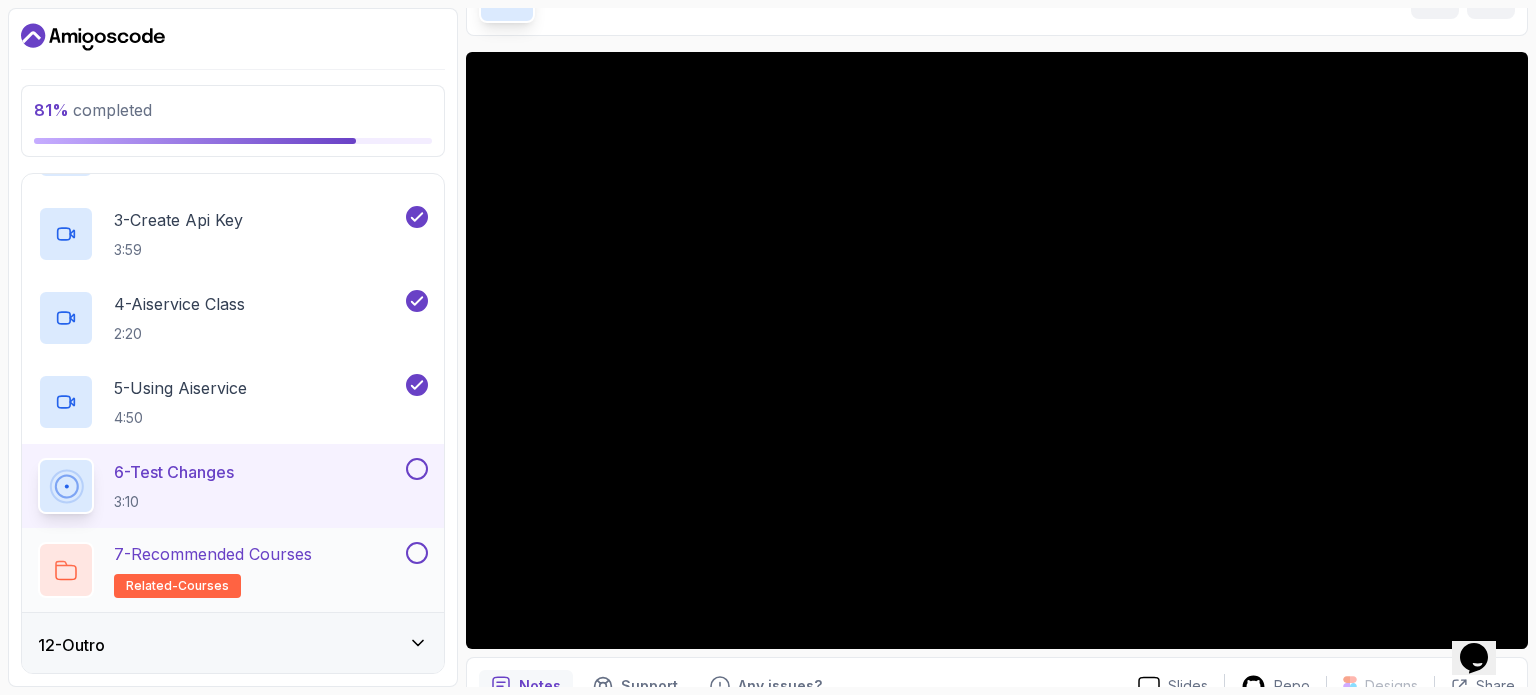 click on "7  -  Recommended Courses" at bounding box center [213, 554] 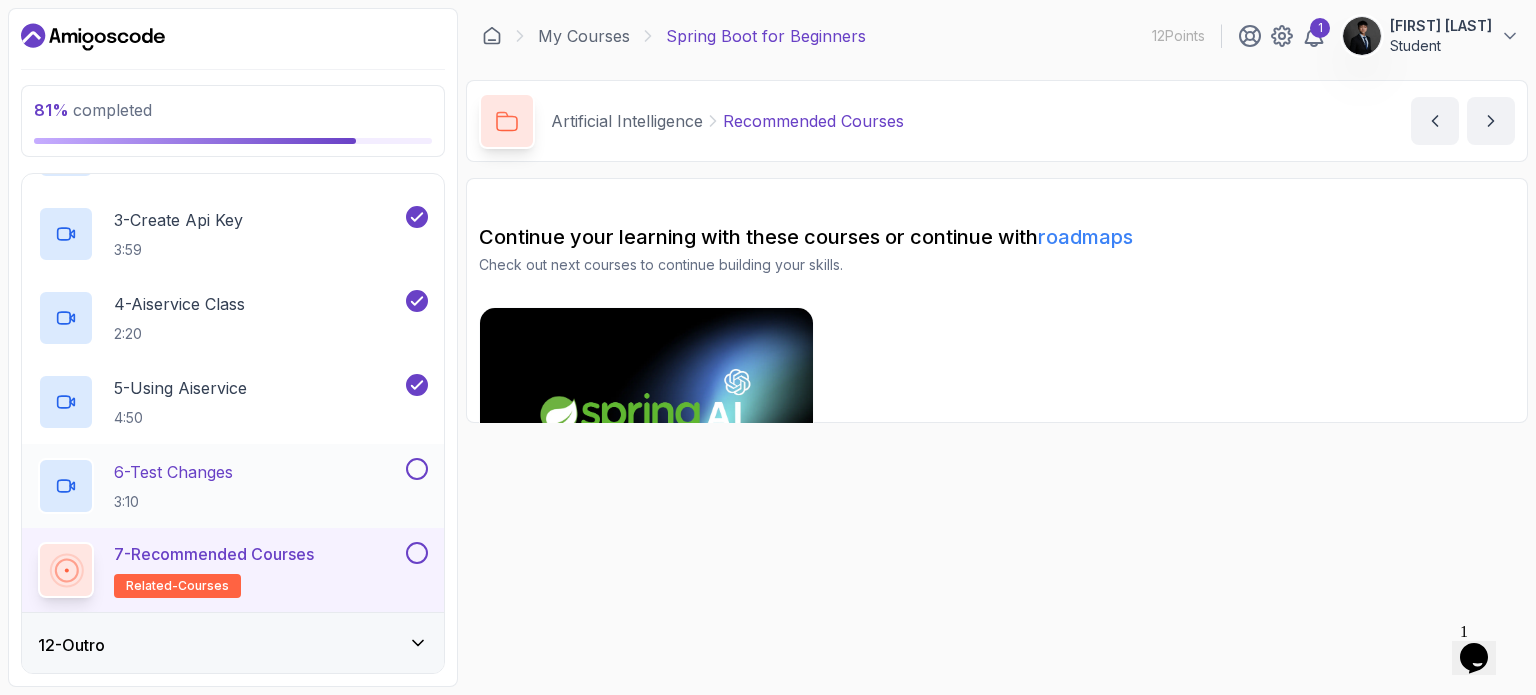 scroll, scrollTop: 0, scrollLeft: 0, axis: both 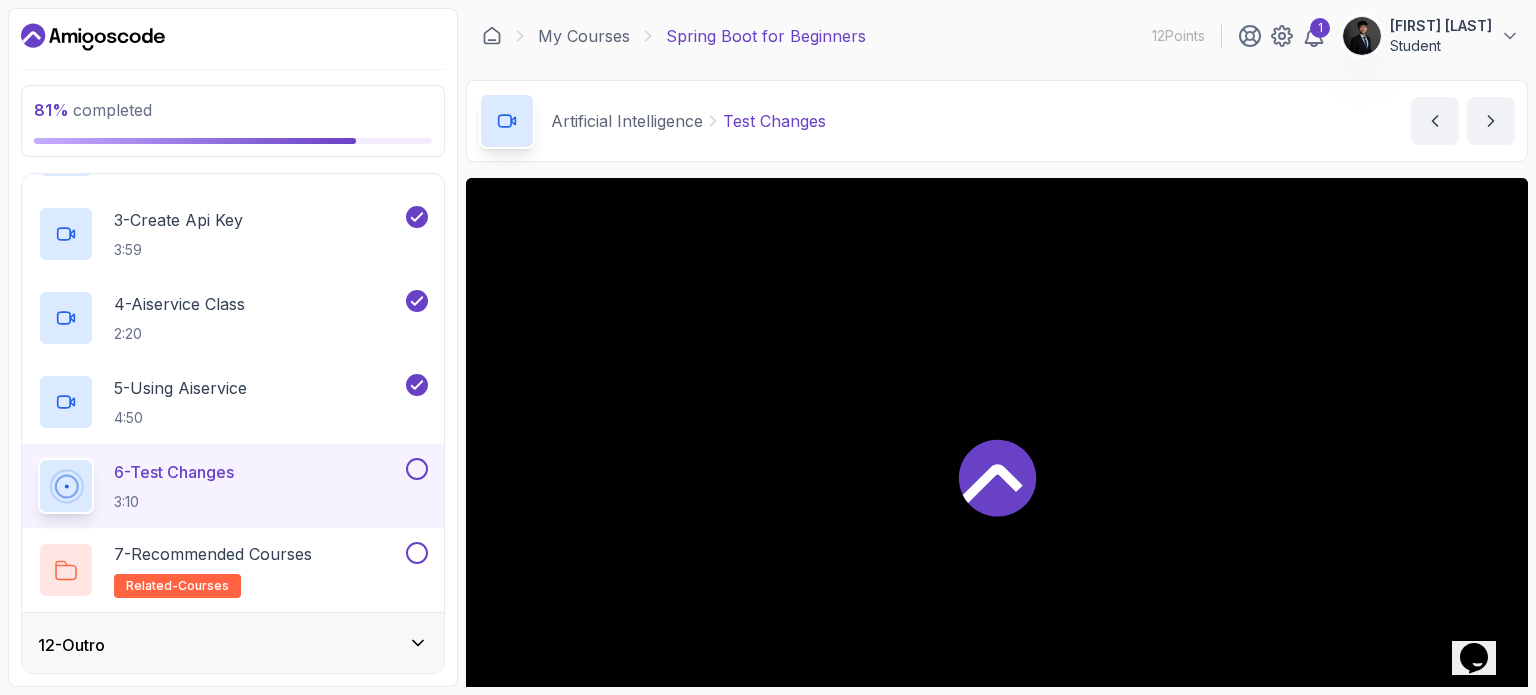 click at bounding box center (417, 469) 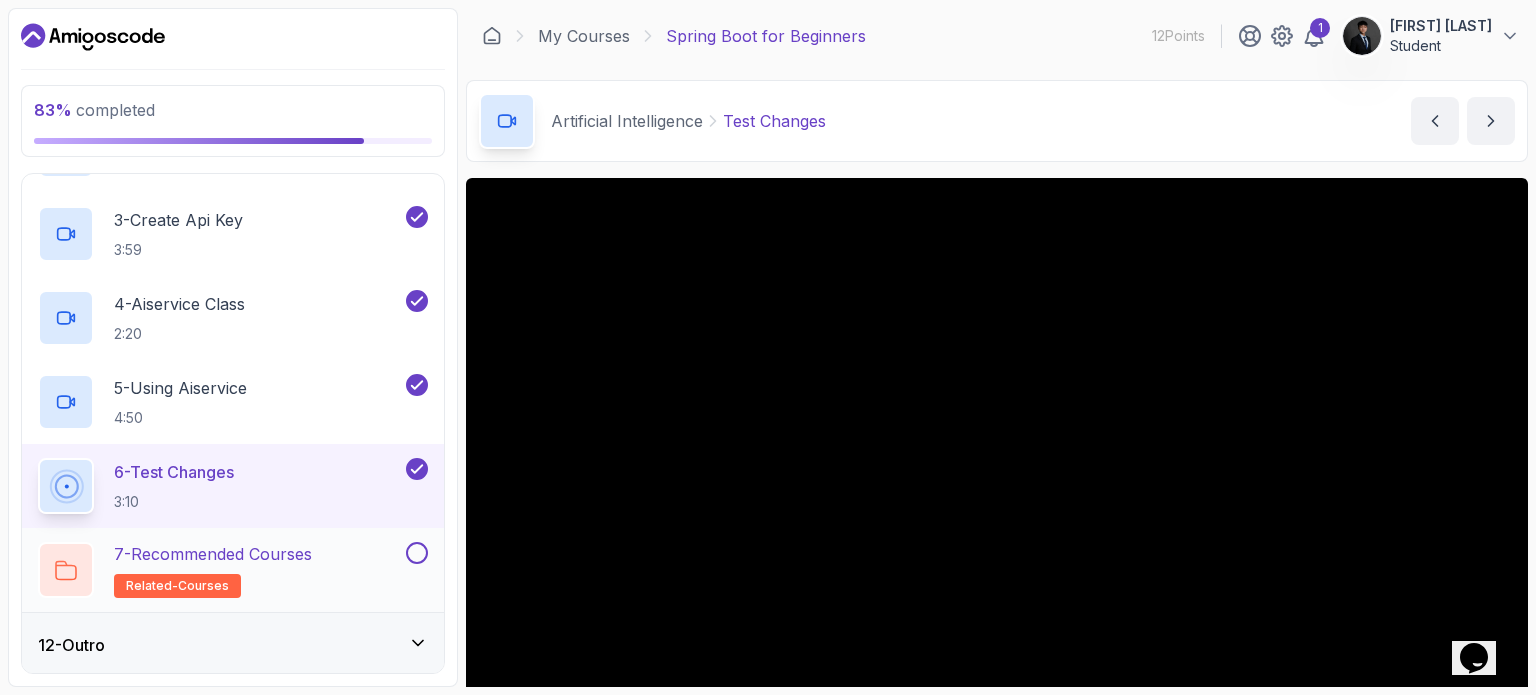 click on "7  -  Recommended Courses related-courses" at bounding box center [220, 570] 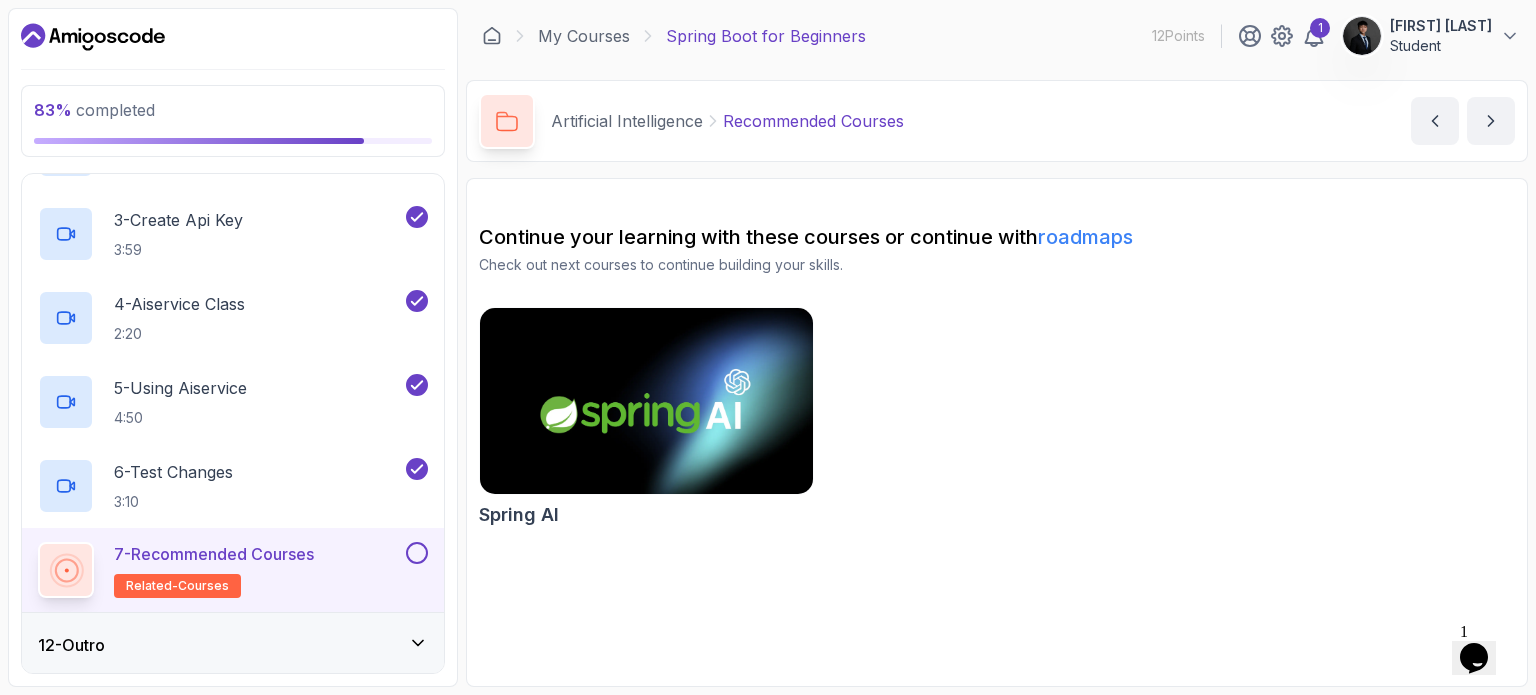 click on "12  -  Outro" at bounding box center (233, 645) 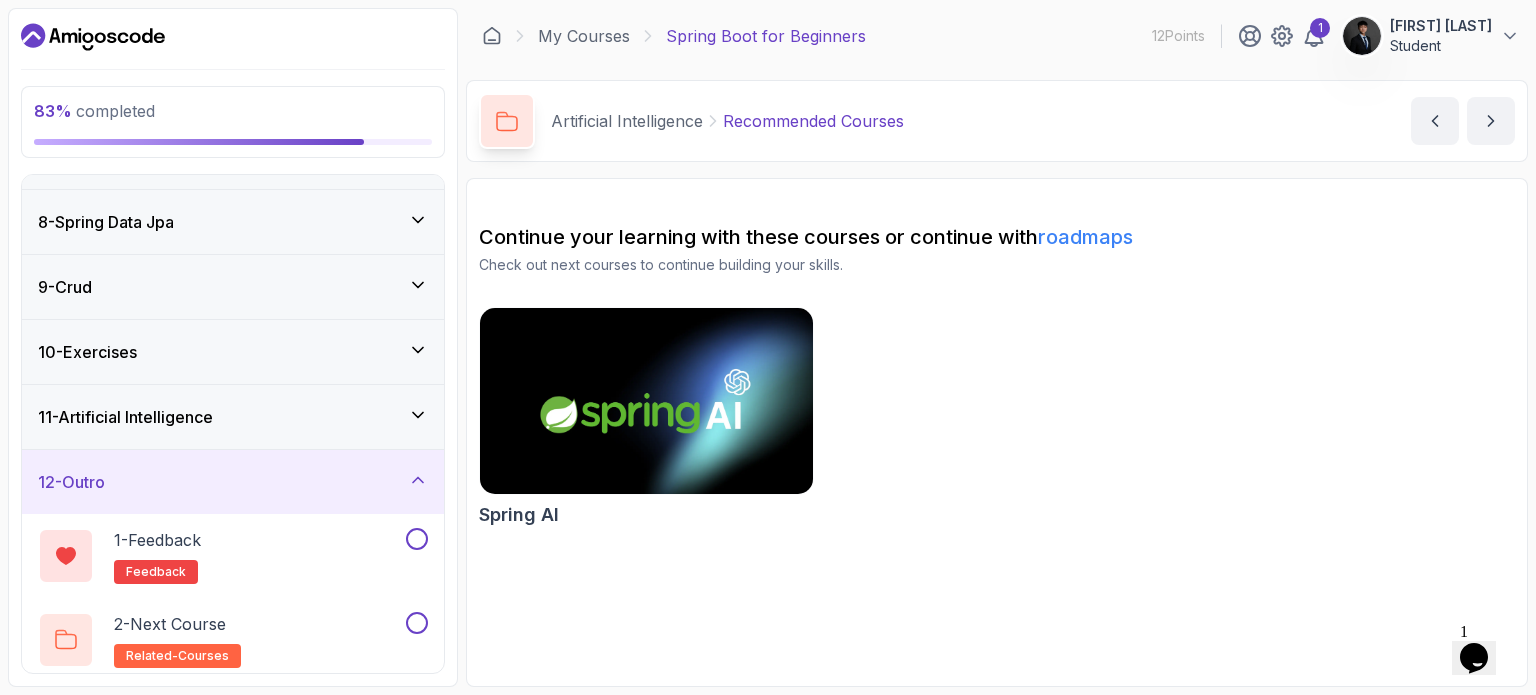 scroll, scrollTop: 444, scrollLeft: 0, axis: vertical 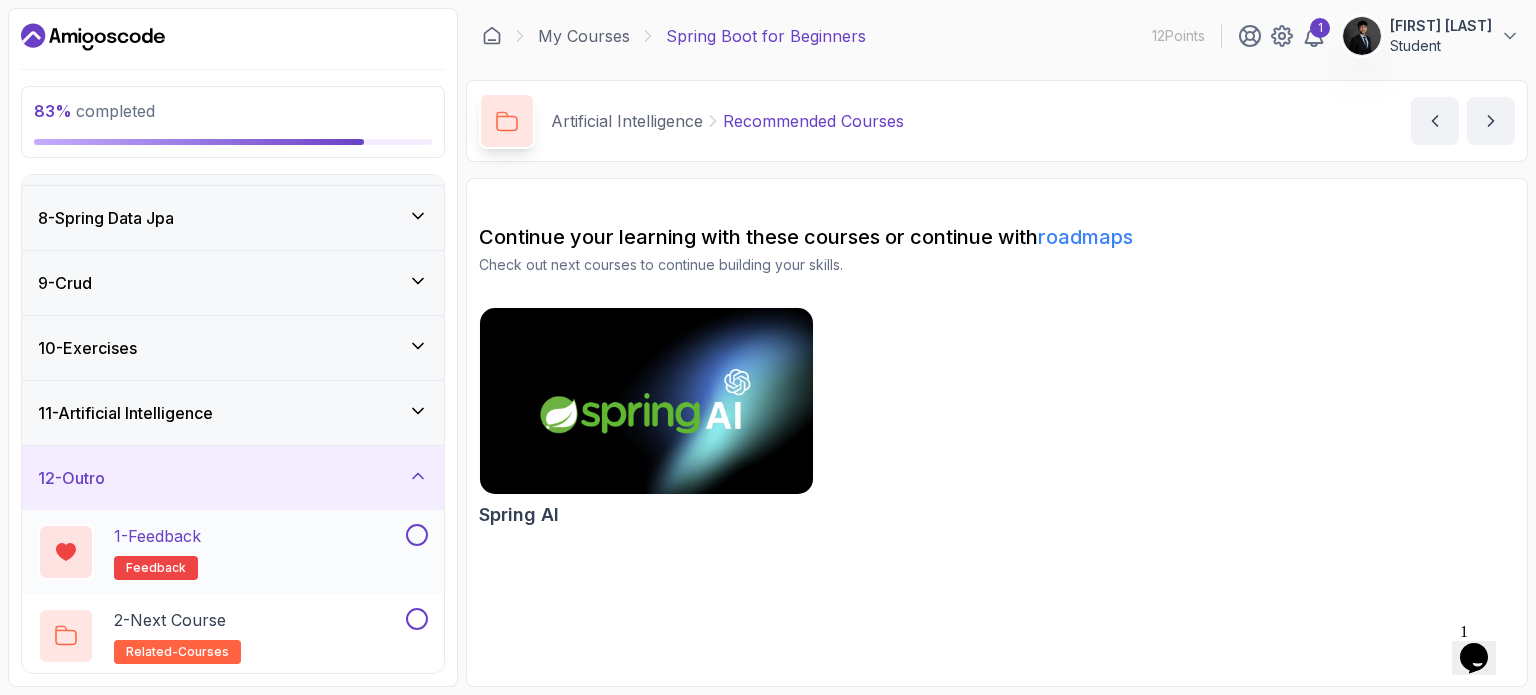 click on "1  -  Feedback feedback" at bounding box center [220, 552] 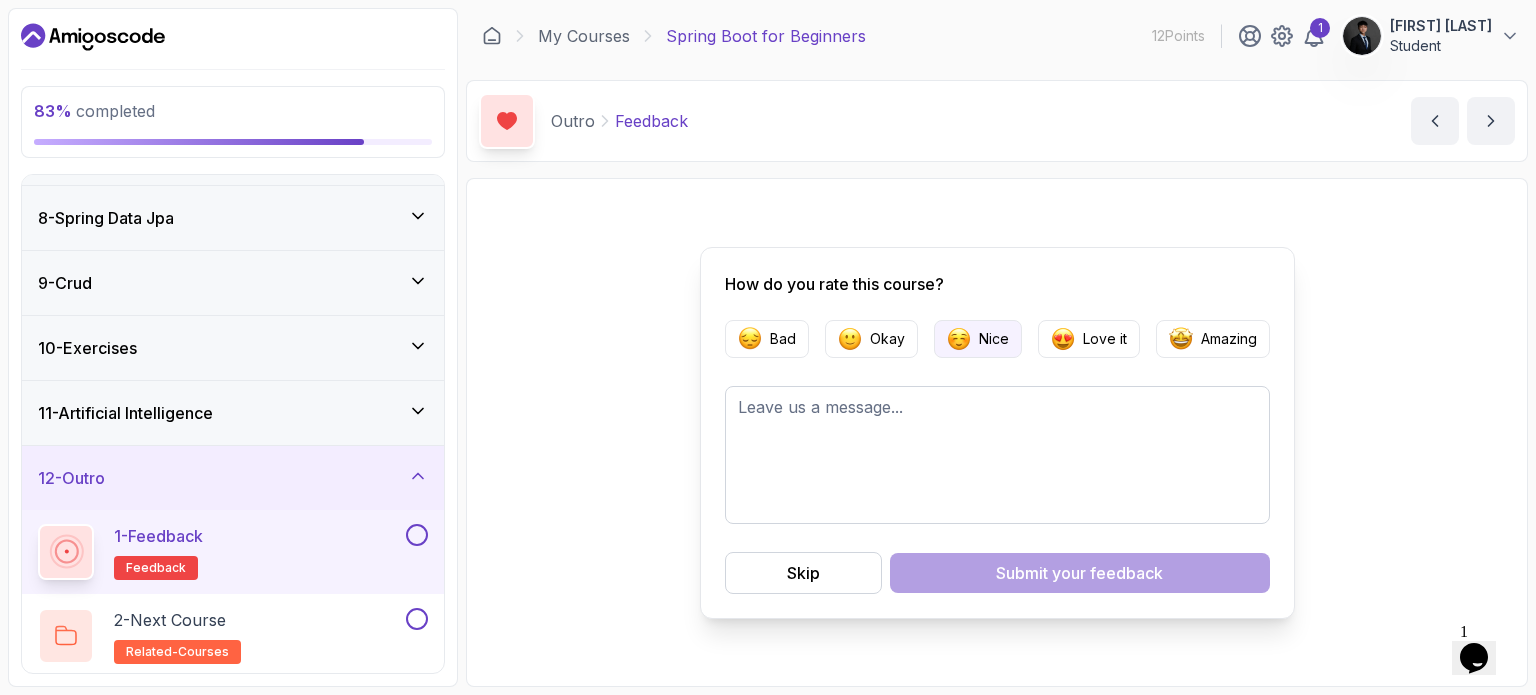 click at bounding box center (959, 339) 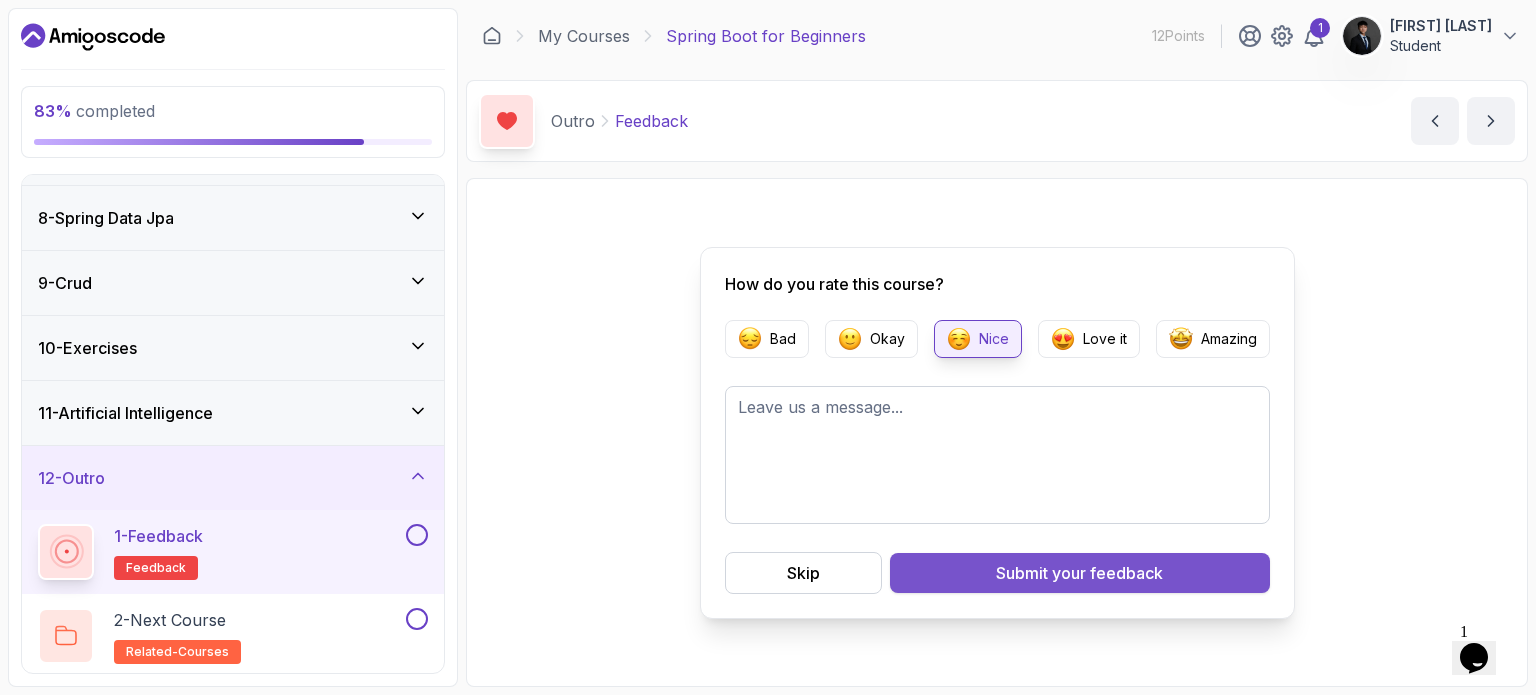 click on "Submit   your feedback" at bounding box center [1079, 573] 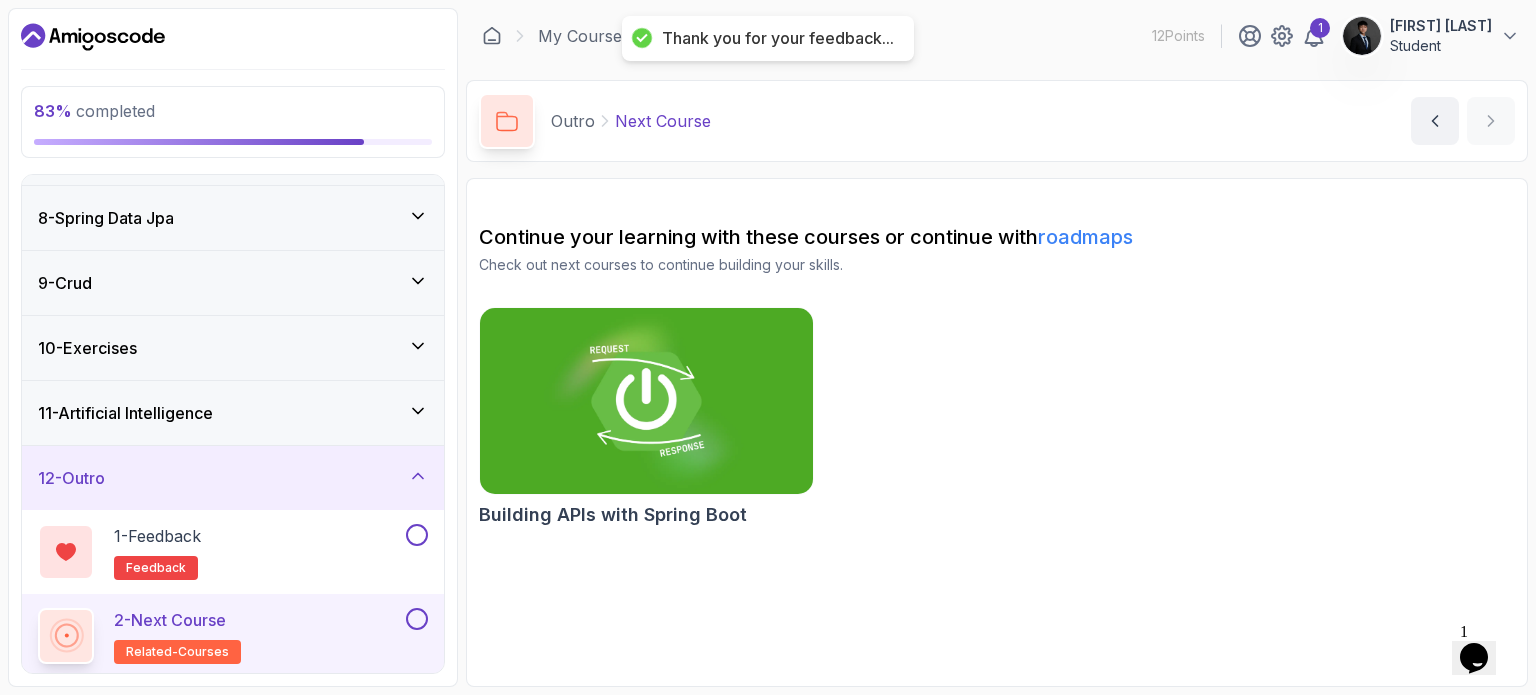 click on "related-courses" at bounding box center (177, 652) 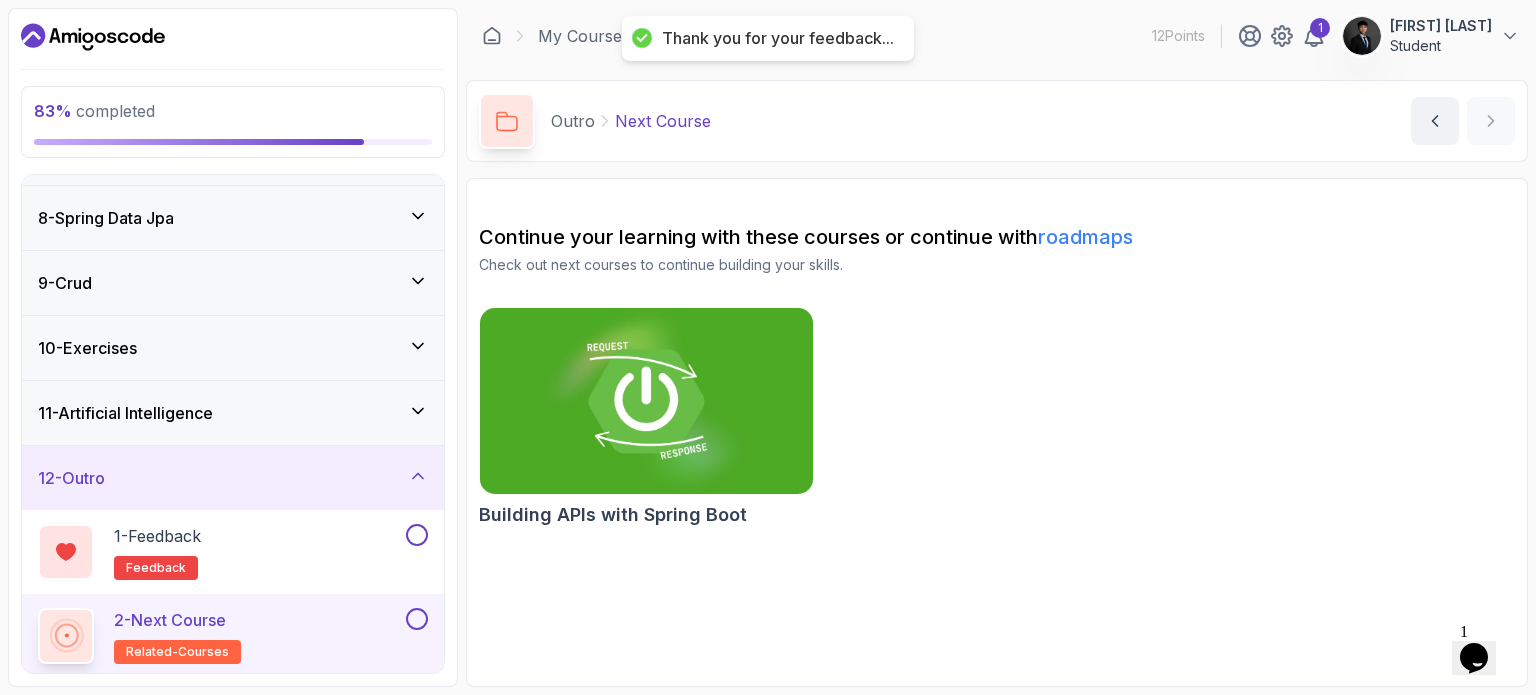 click at bounding box center [646, 401] 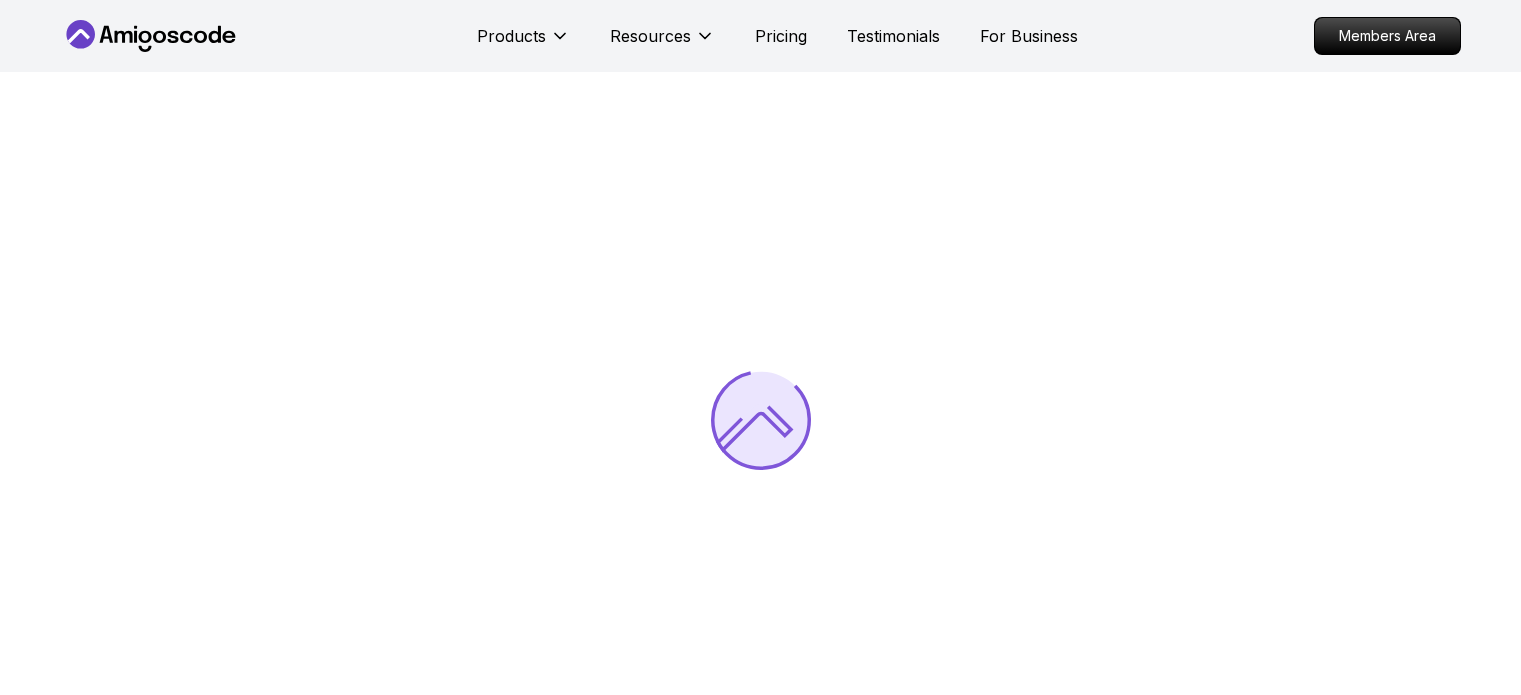 scroll, scrollTop: 0, scrollLeft: 0, axis: both 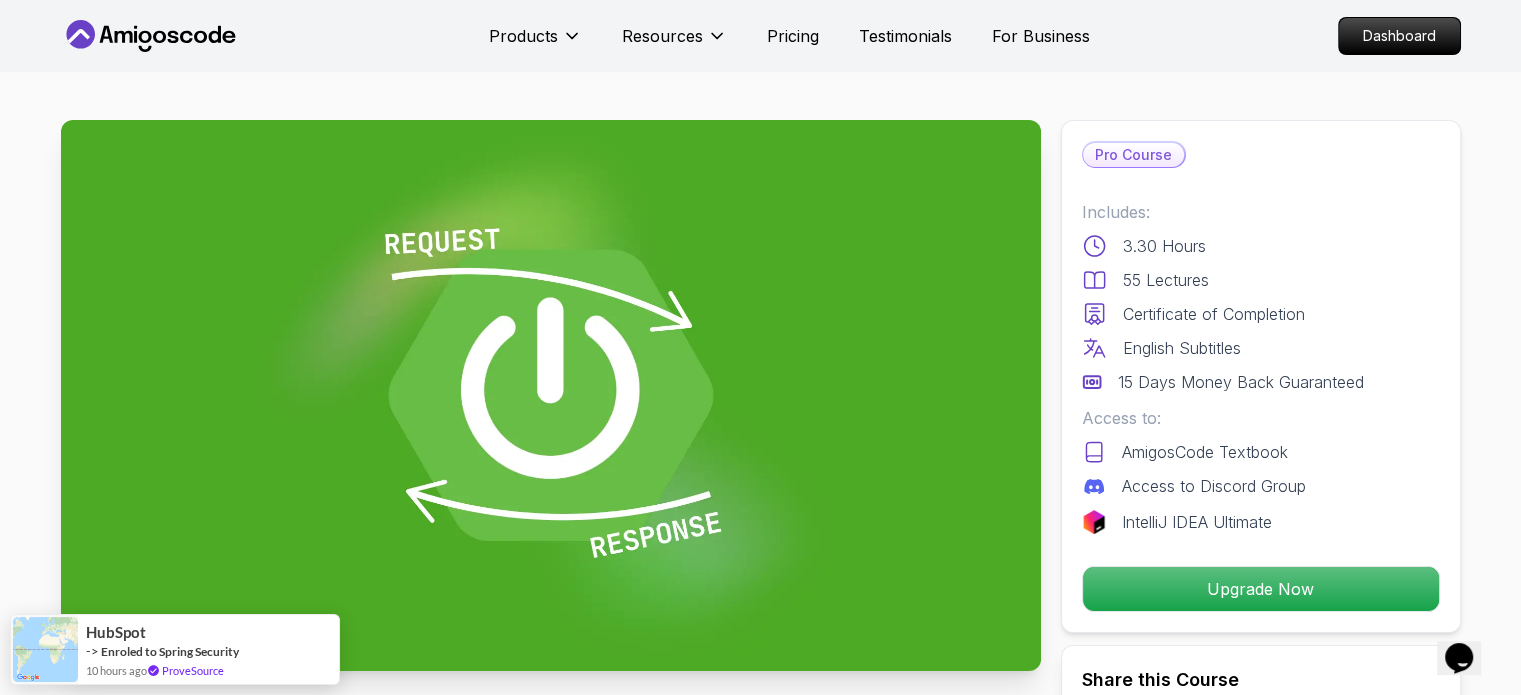 click on "Products Resources Pricing Testimonials For Business Dashboard Products Resources Pricing Testimonials For Business Dashboard Building APIs with Spring Boot Learn to build robust, scalable APIs with Spring Boot, mastering REST principles, JSON handling, and embedded server configuration. [FIRST] [LAST]  /   Instructor Pro Course Includes: 3.30 Hours 55 Lectures Certificate of Completion English Subtitles 15 Days Money Back Guaranteed Access to: AmigosCode Textbook Access to Discord Group IntelliJ IDEA Ultimate Upgrade Now Share this Course or Copy link Got a Team of 5 or More? With one subscription, give your entire team access to all courses and features. Check our Business Plan [FIRST] [LAST]  /   Instructor What you will learn java spring spring-boot spring-data-jpa spring-security docker postgres h2 API Fundamentals - Master the foundations of building APIs, including REST principles and Spring MVC. Documentation - Access and use official Spring documentation to deepen your knowledge." at bounding box center (760, 4629) 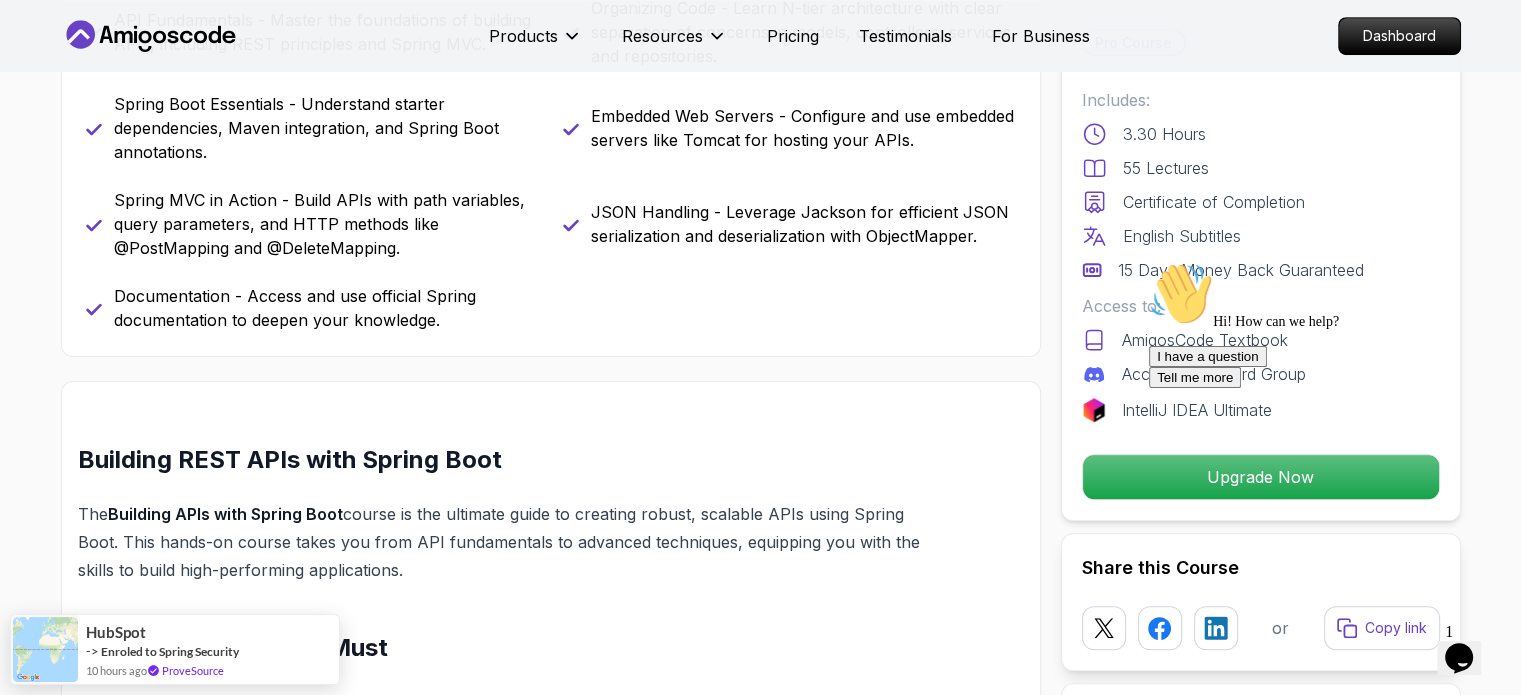scroll, scrollTop: 1300, scrollLeft: 0, axis: vertical 